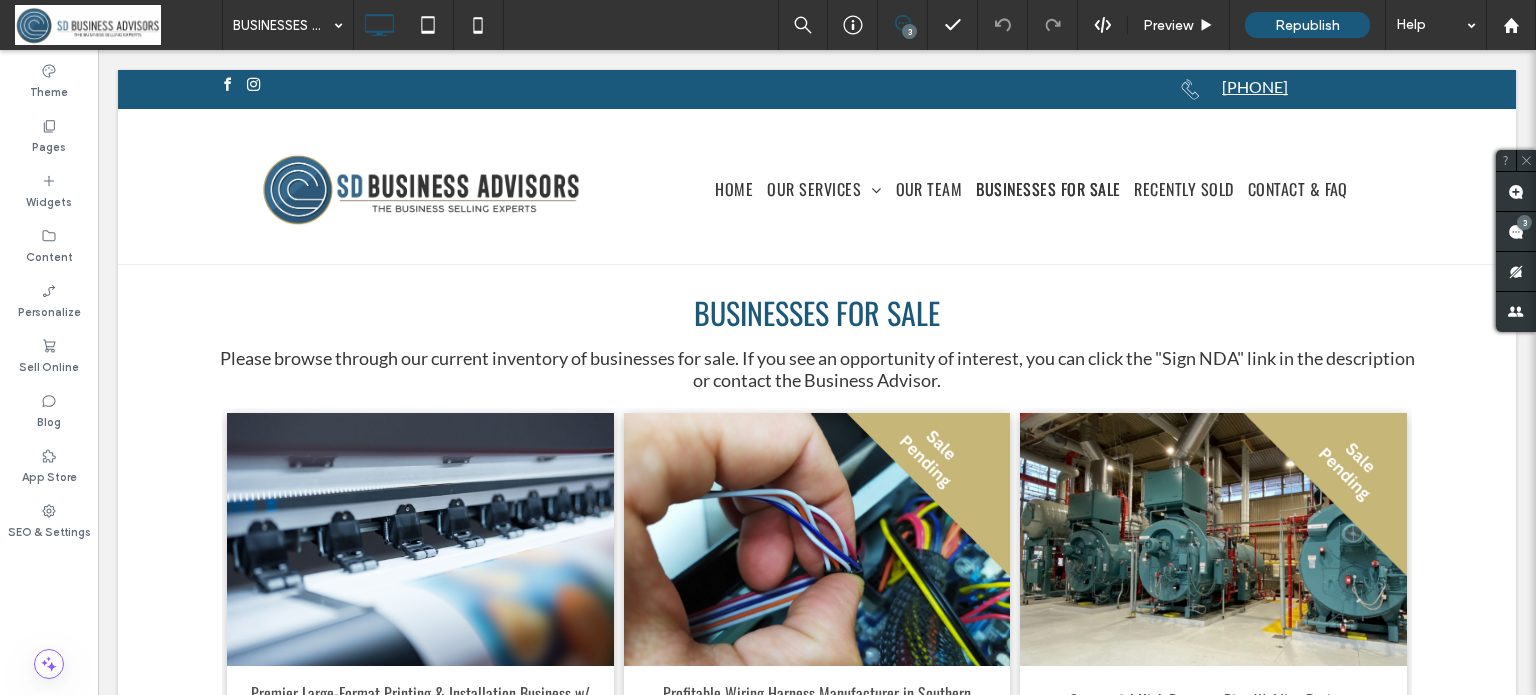scroll, scrollTop: 0, scrollLeft: 0, axis: both 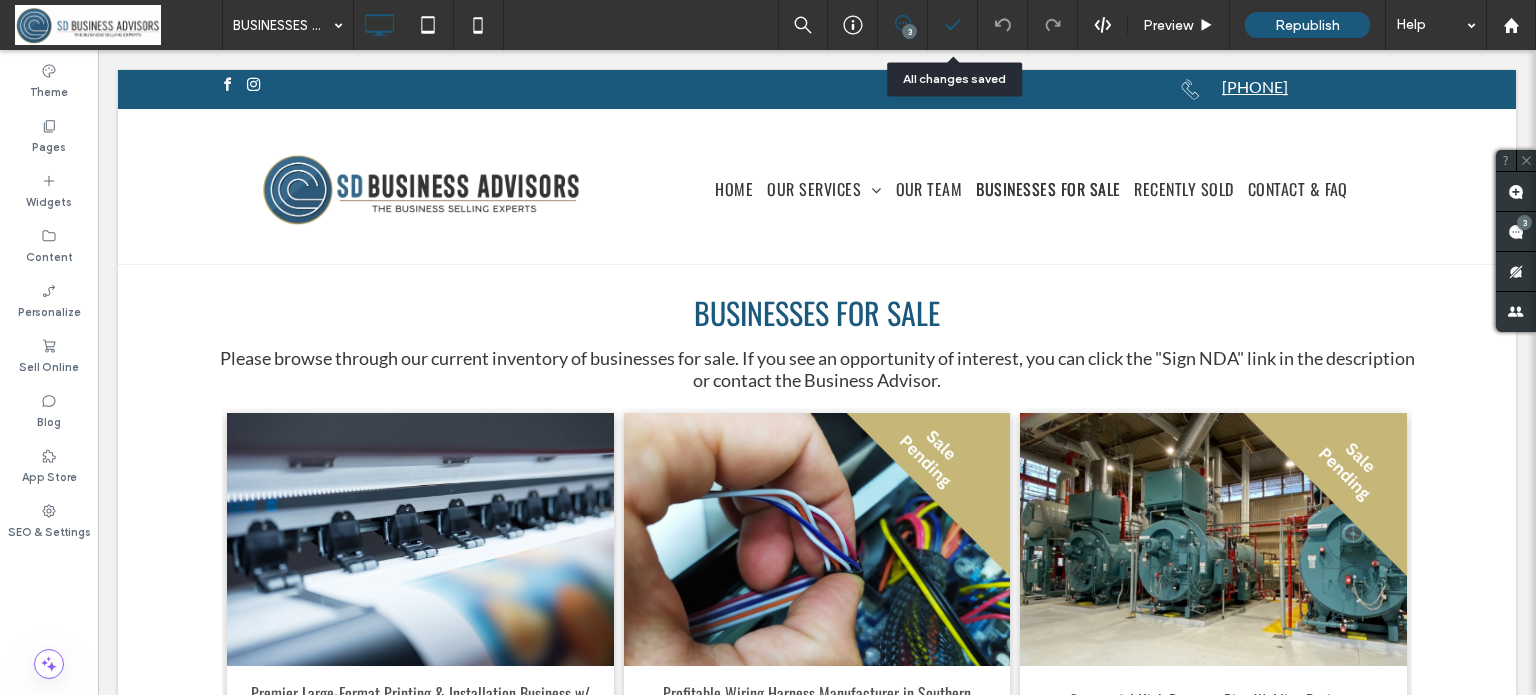 click 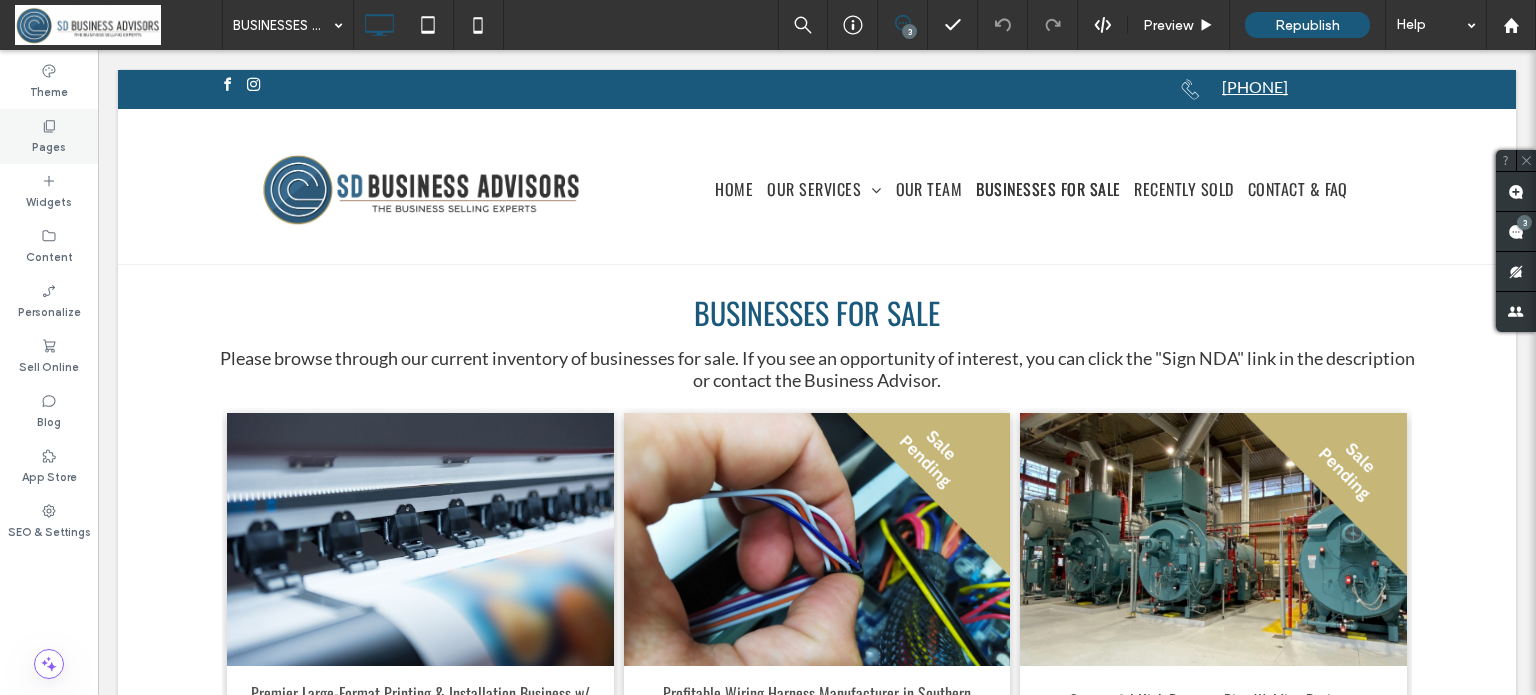 click 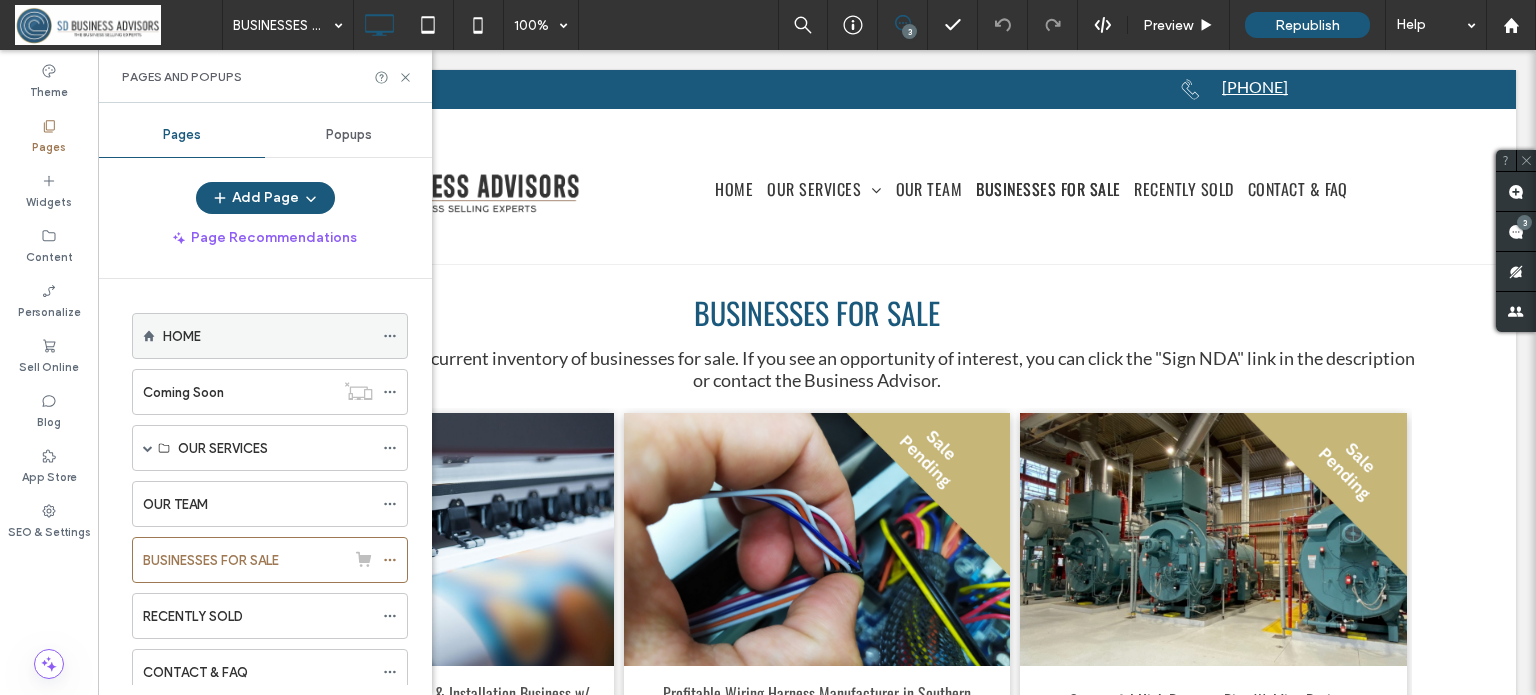 click on "HOME" at bounding box center (268, 336) 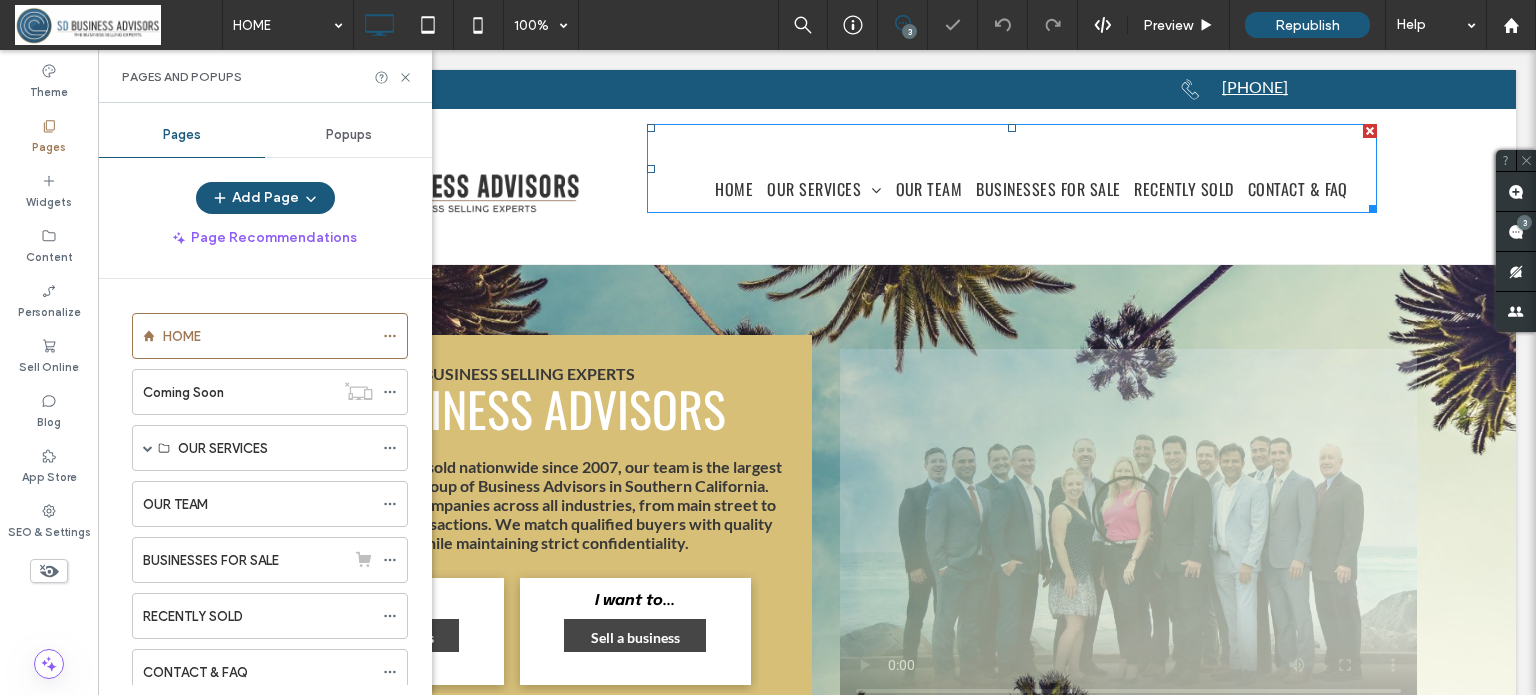 scroll, scrollTop: 0, scrollLeft: 0, axis: both 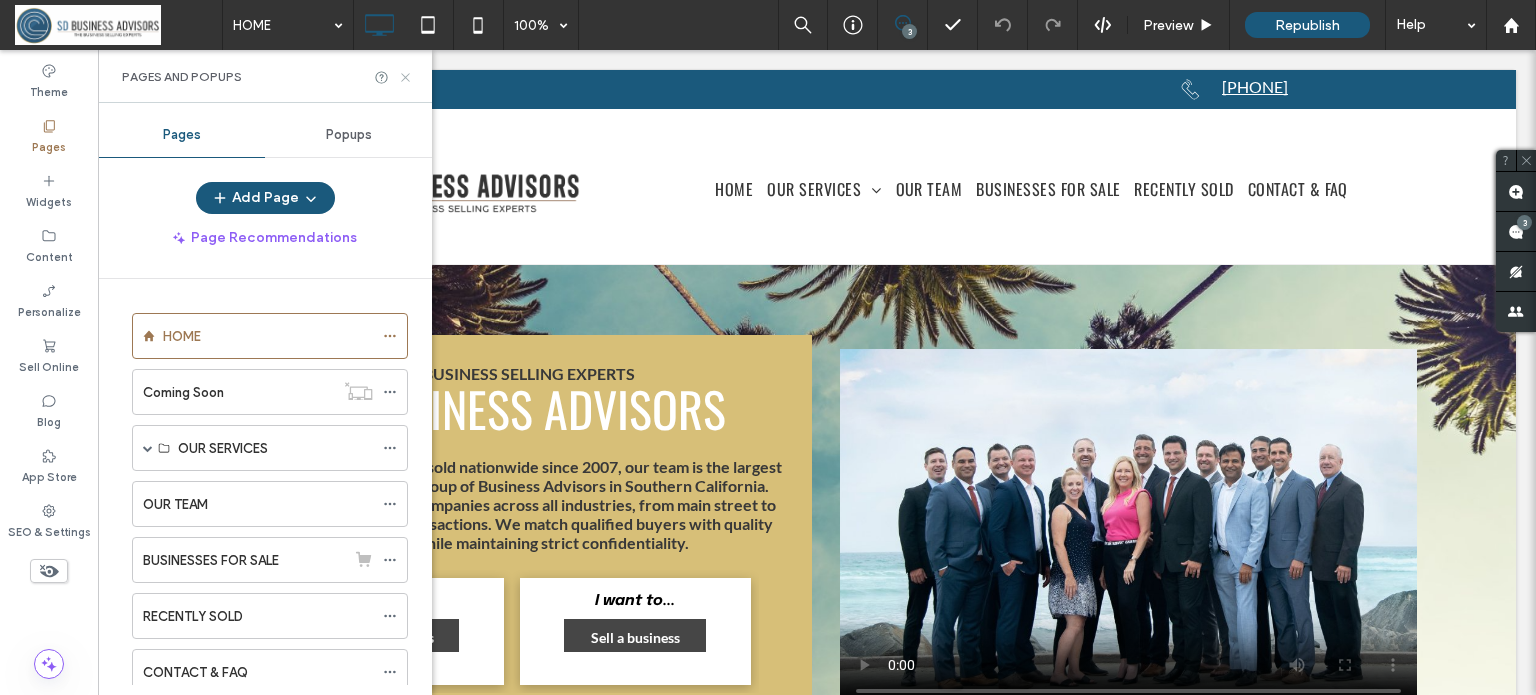 click 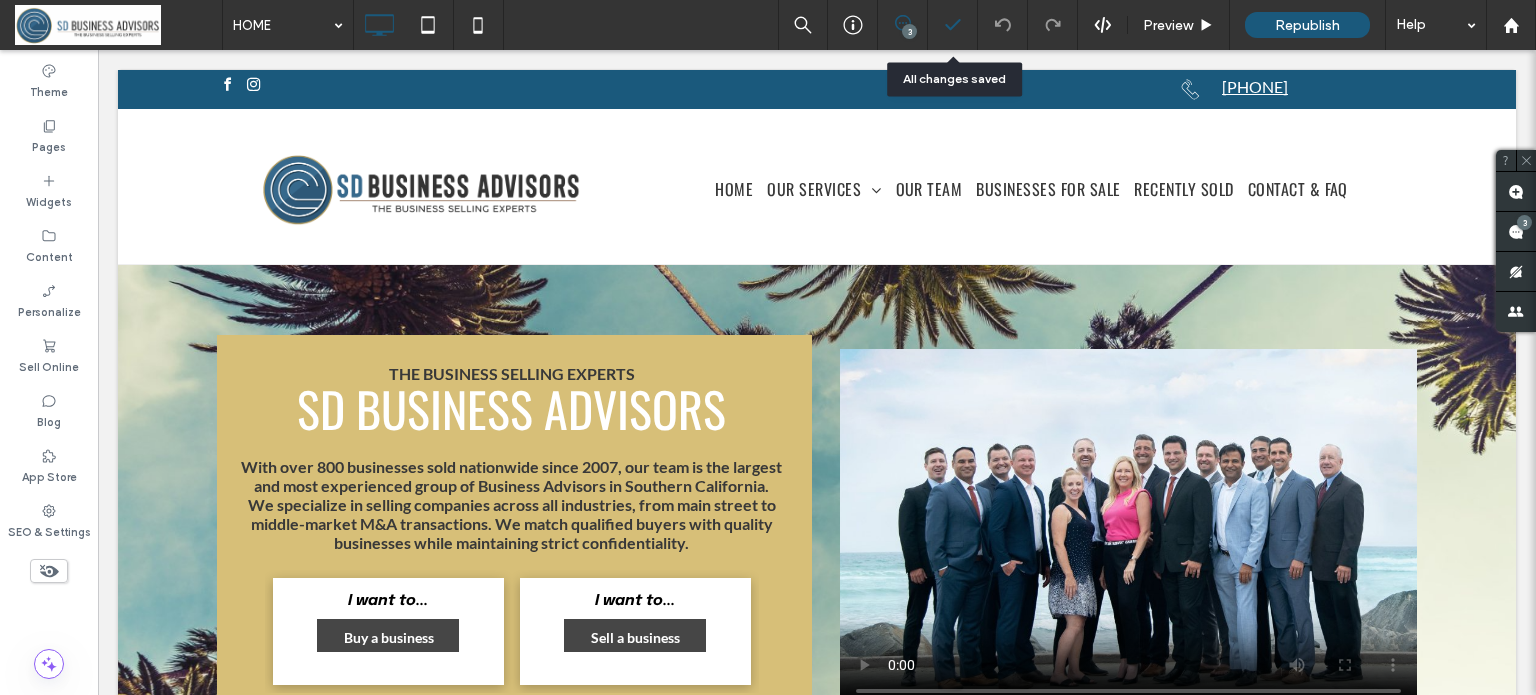 click 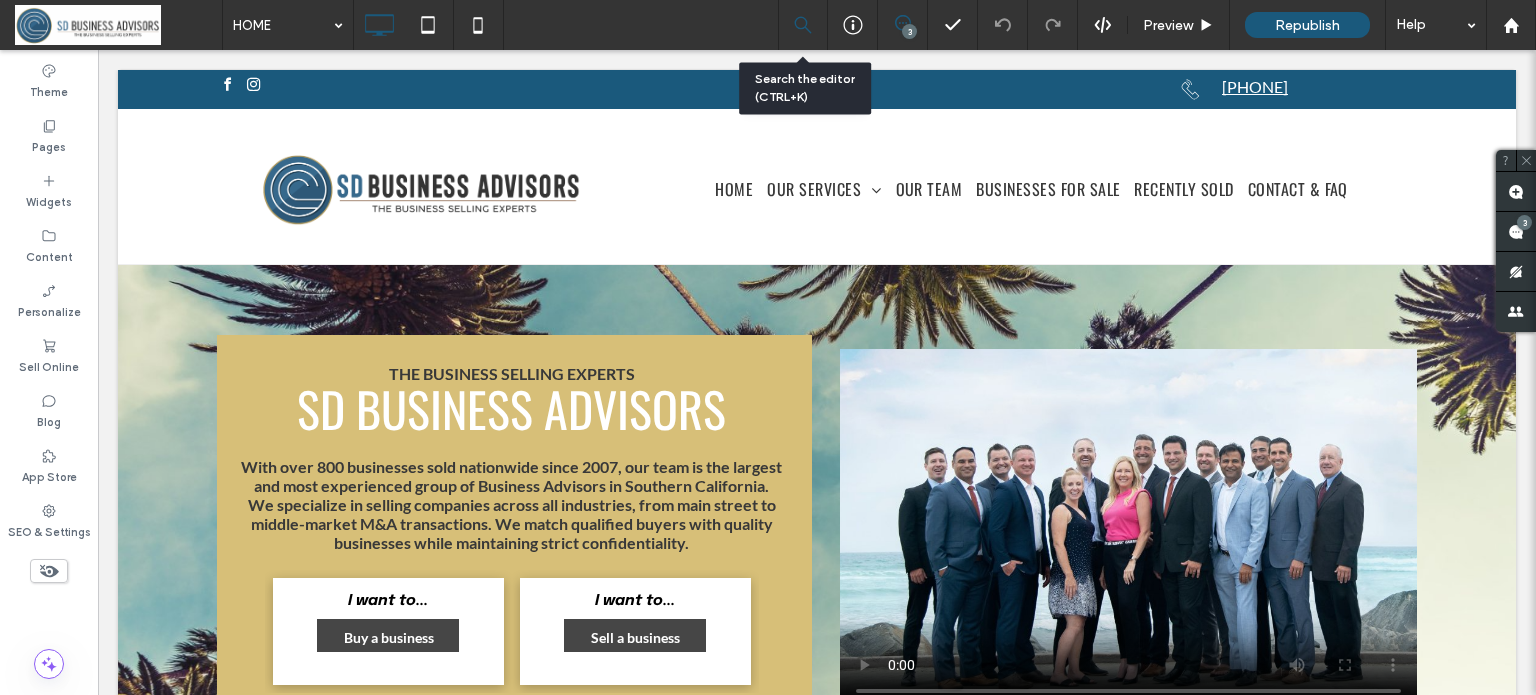 click at bounding box center (803, 25) 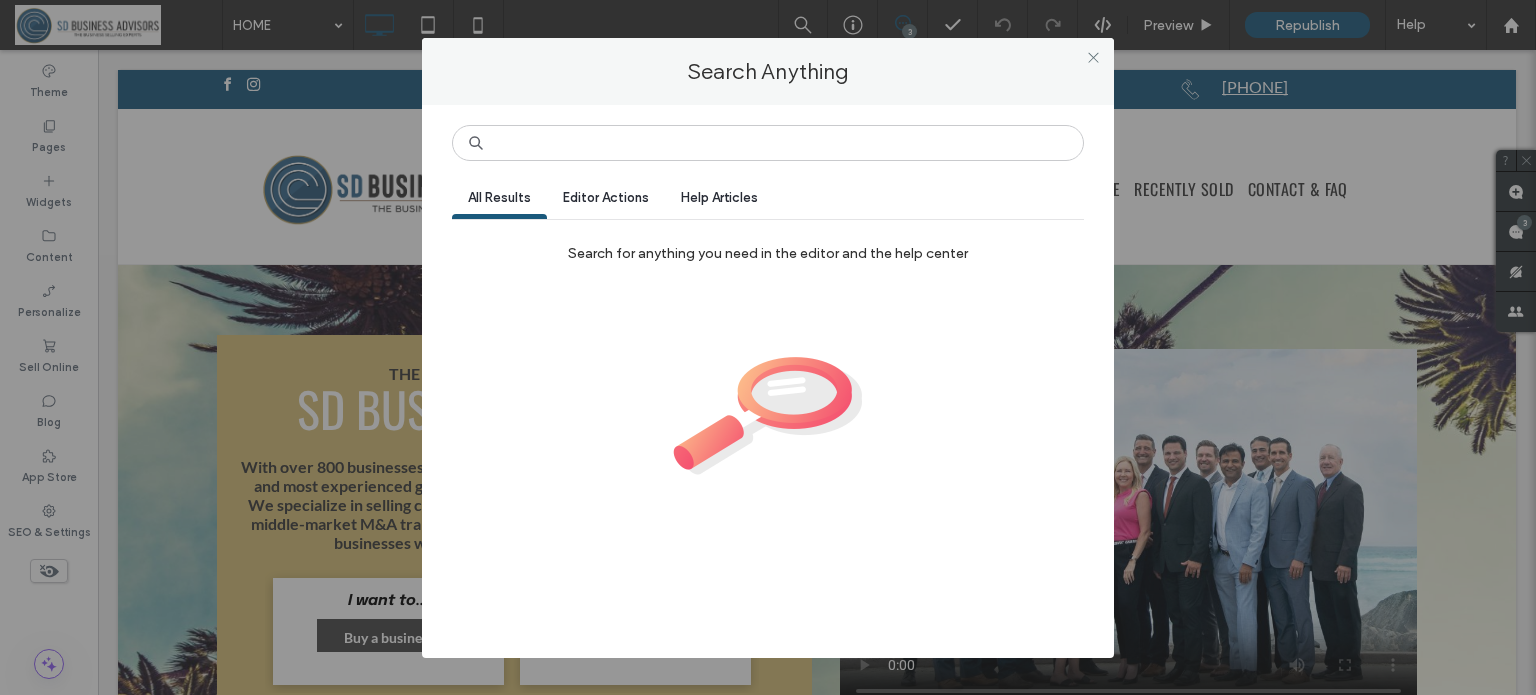 click on "Editor Actions" at bounding box center (606, 197) 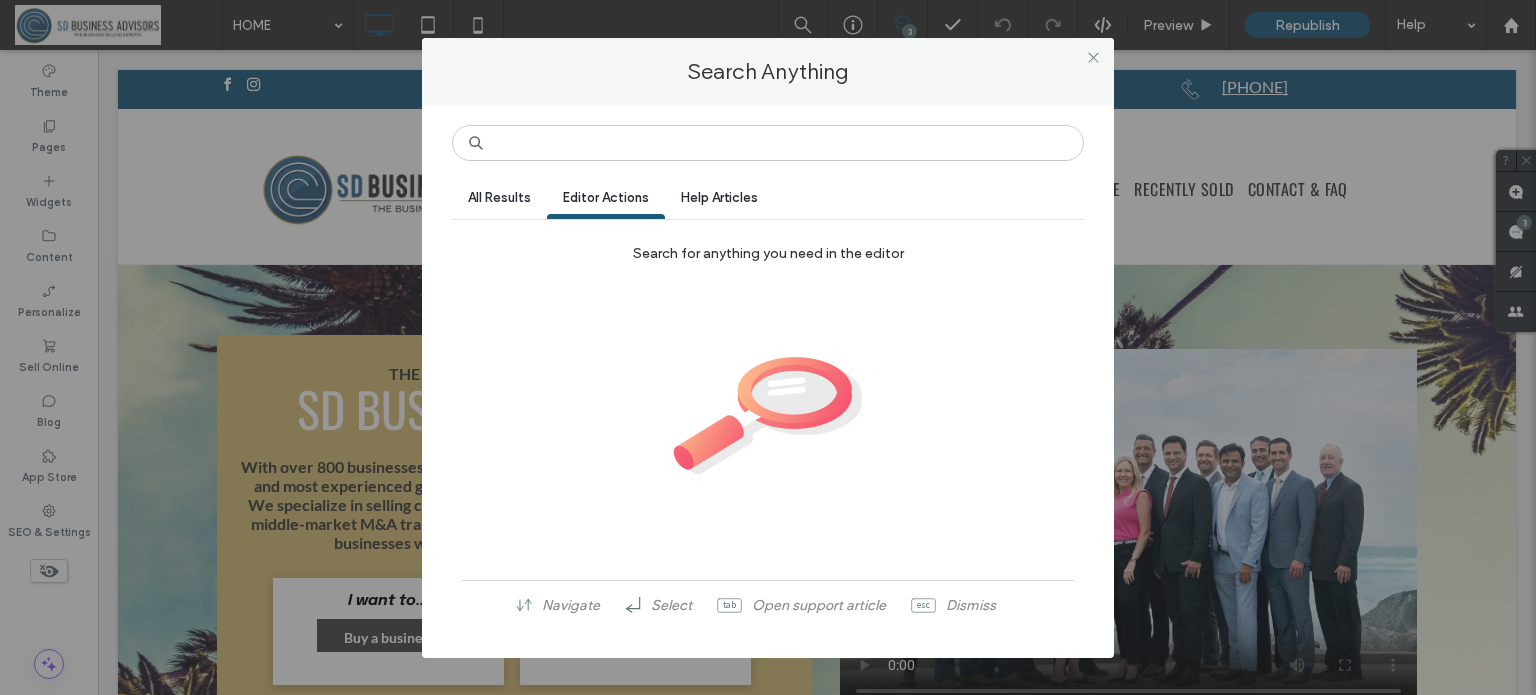 click on "Help Articles" at bounding box center [719, 197] 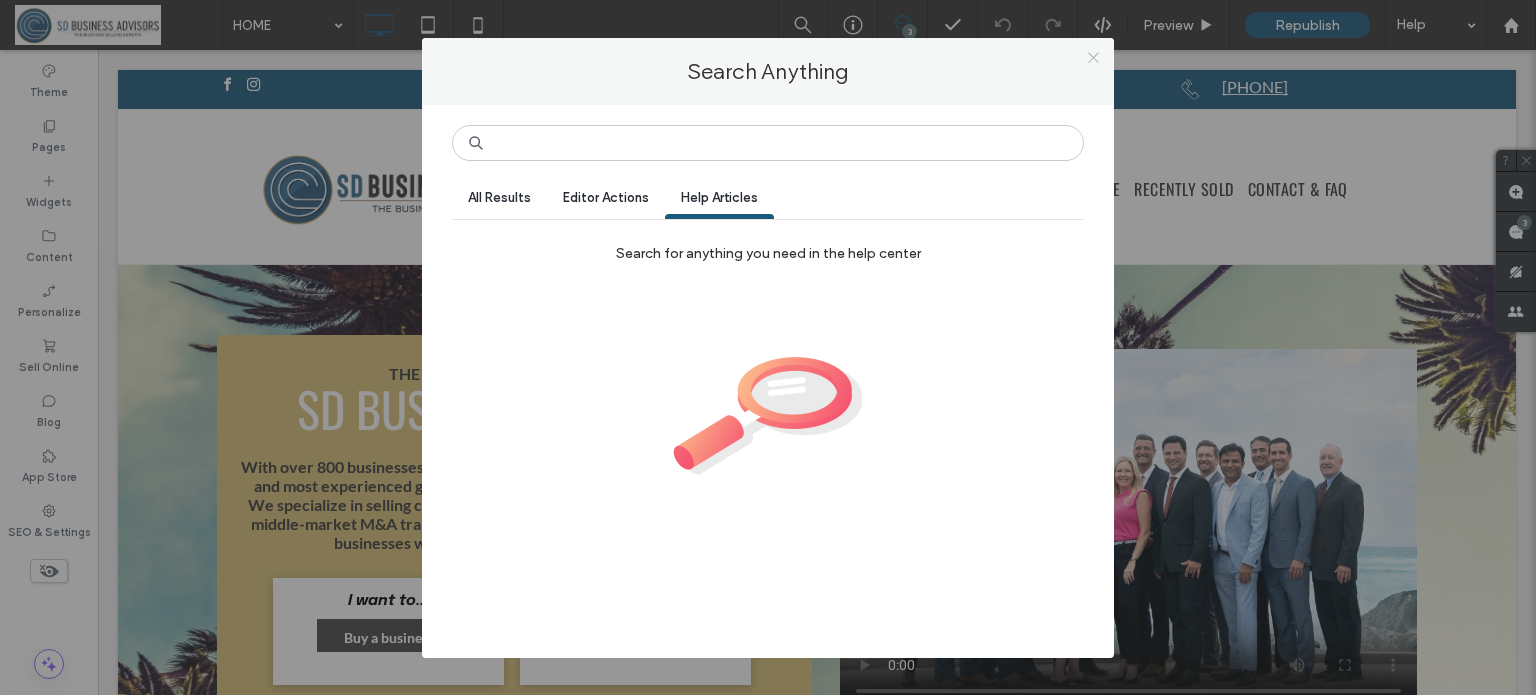 click 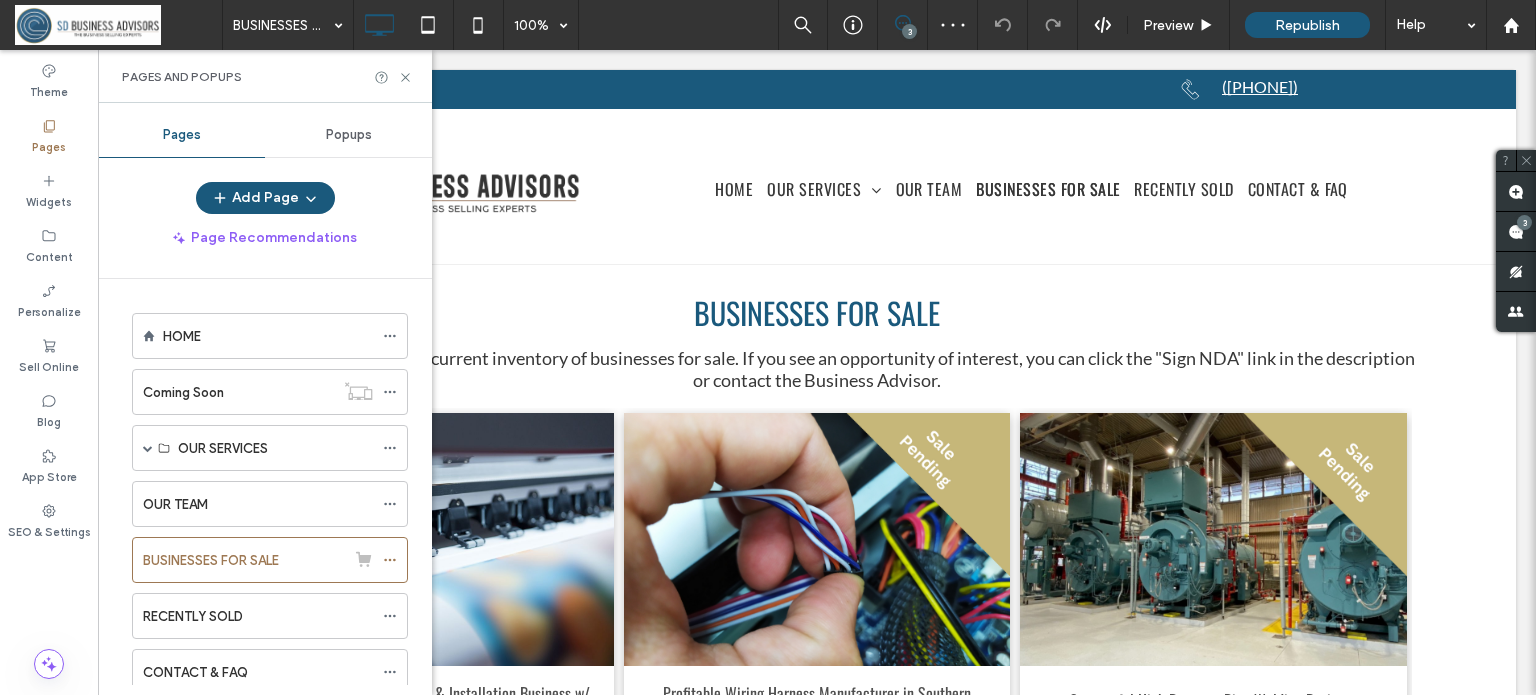 scroll, scrollTop: 0, scrollLeft: 0, axis: both 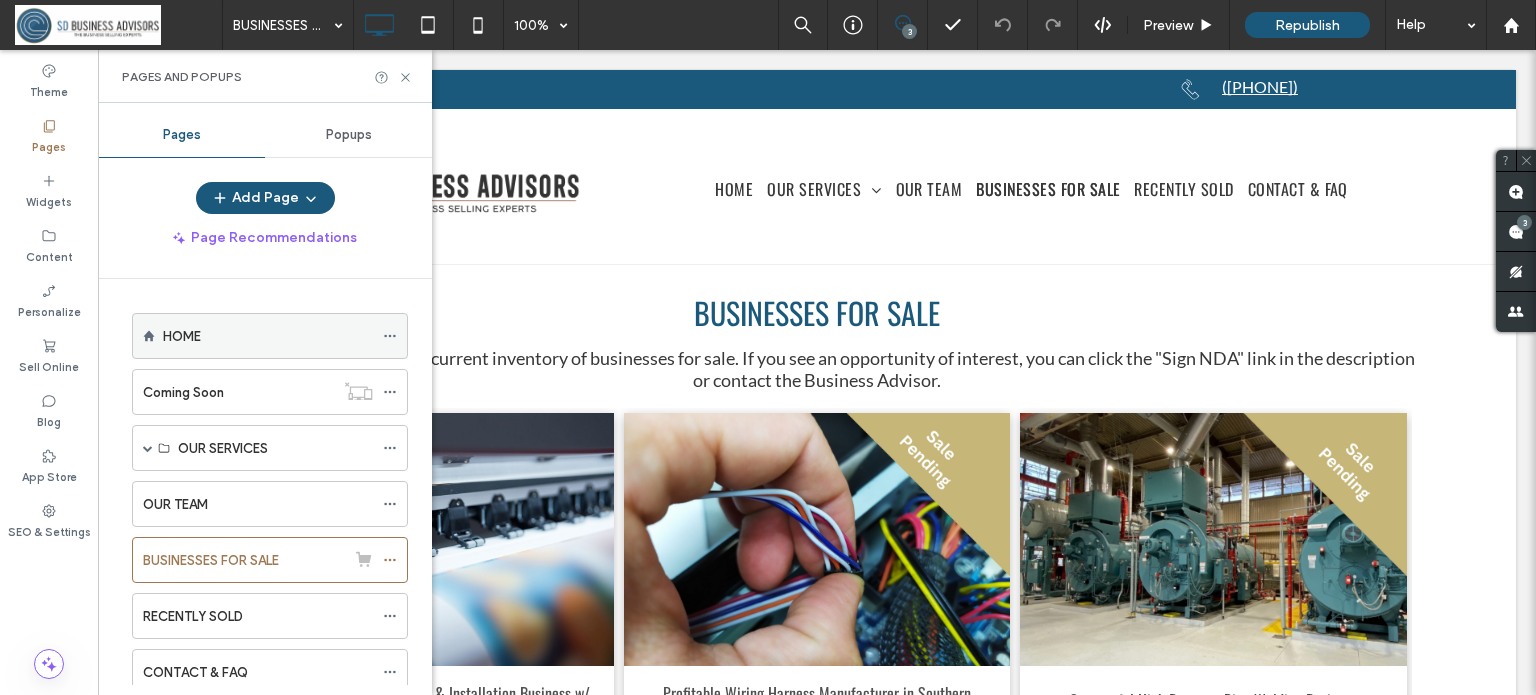 click on "HOME" at bounding box center [268, 336] 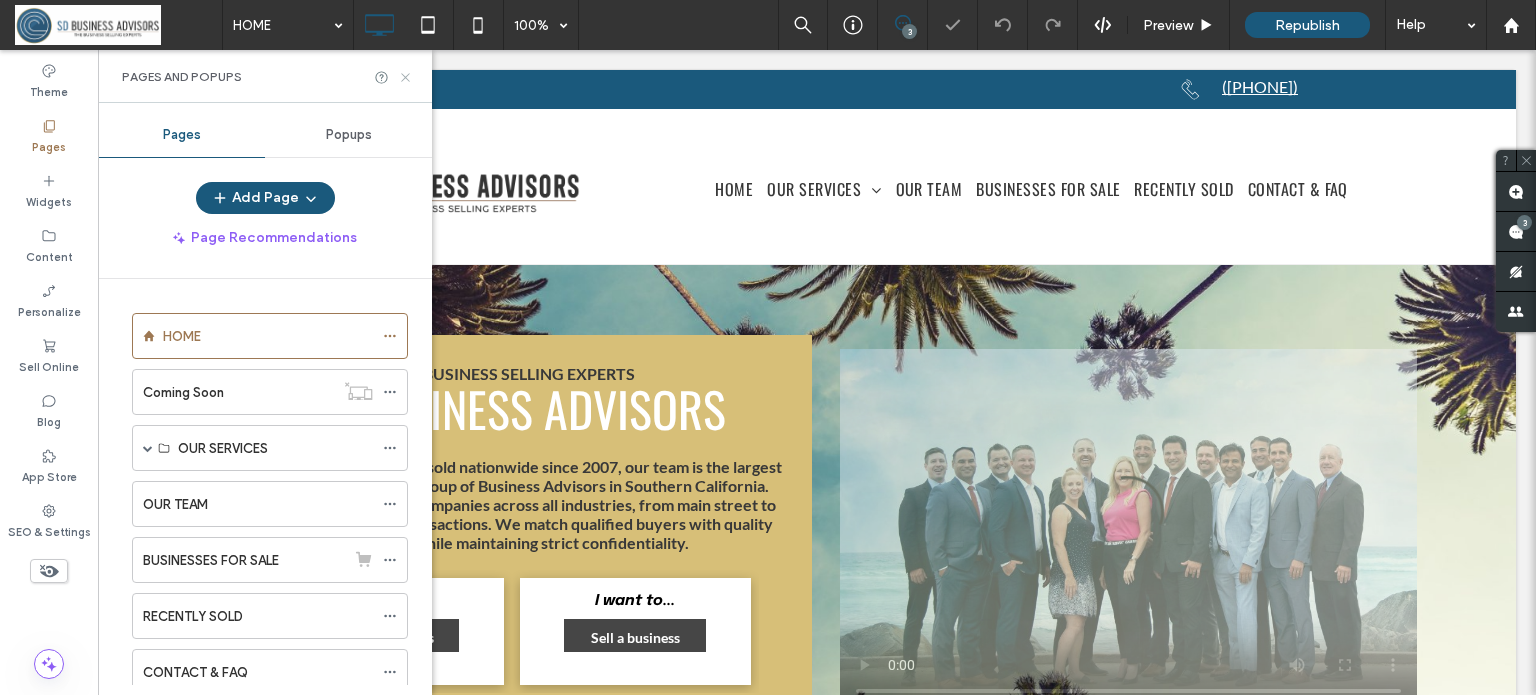 scroll, scrollTop: 0, scrollLeft: 0, axis: both 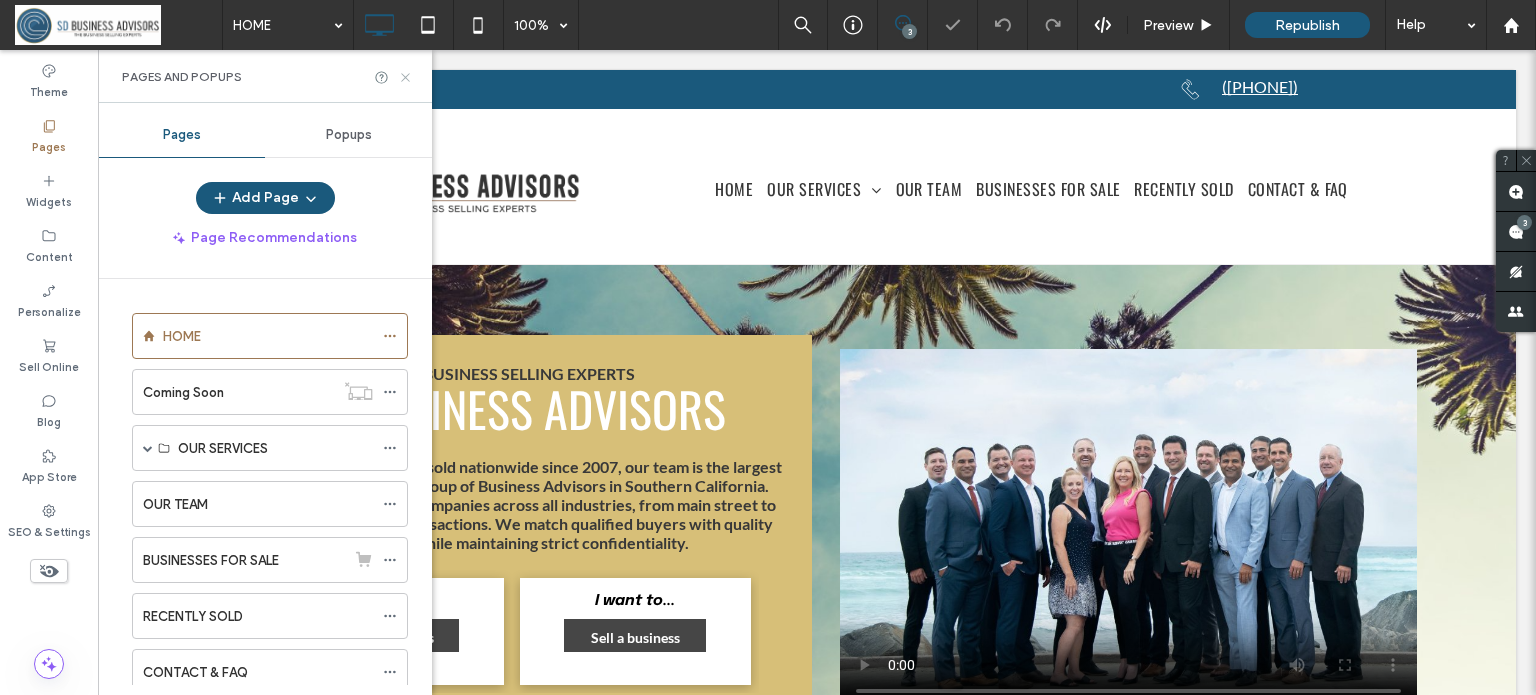click 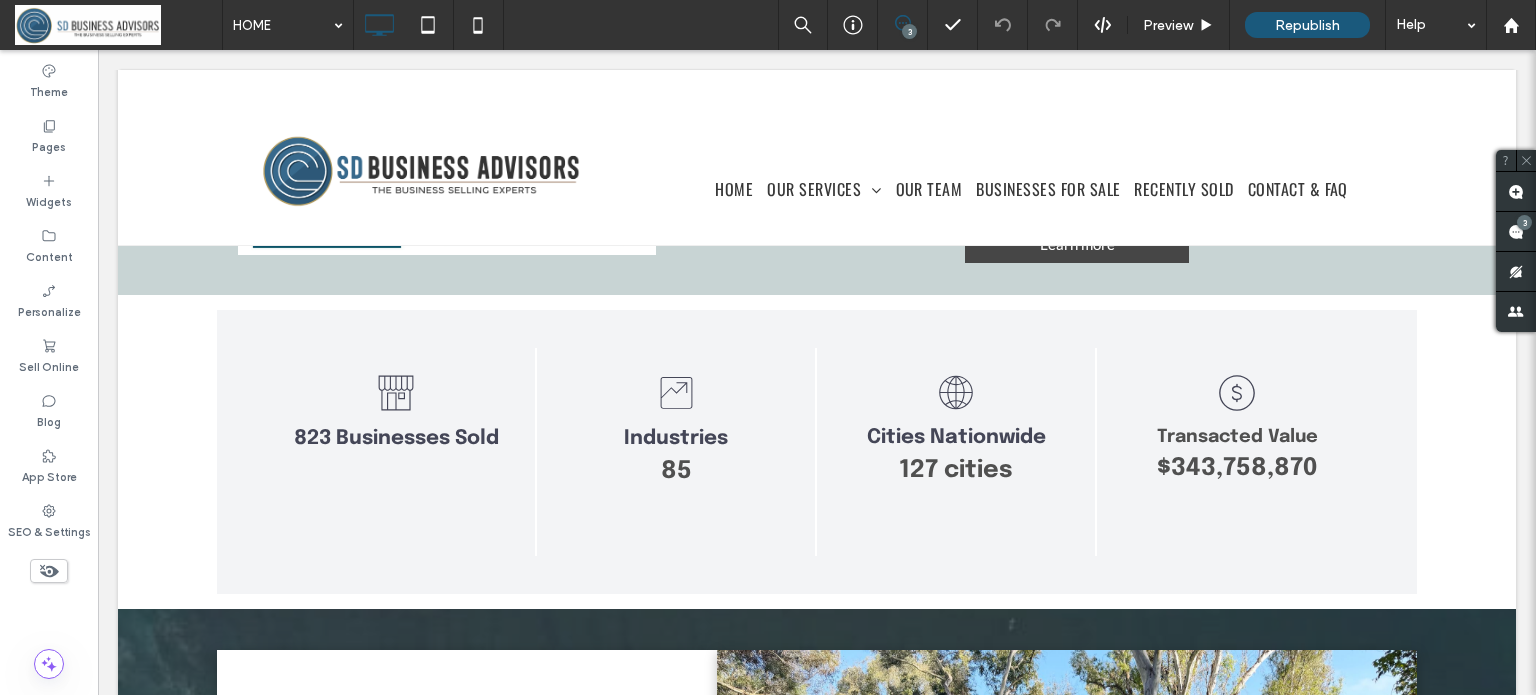 scroll, scrollTop: 1400, scrollLeft: 0, axis: vertical 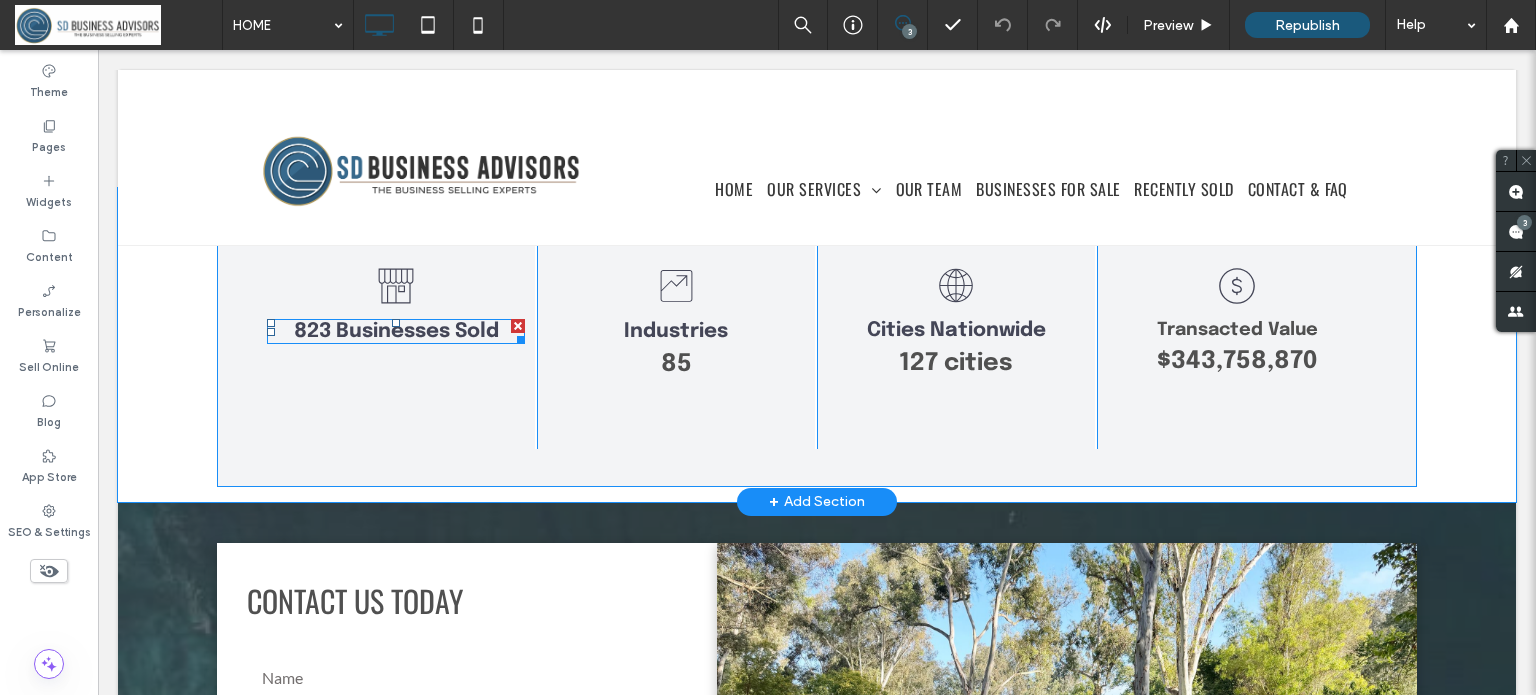 click on "823 Businesses Sold" at bounding box center [396, 331] 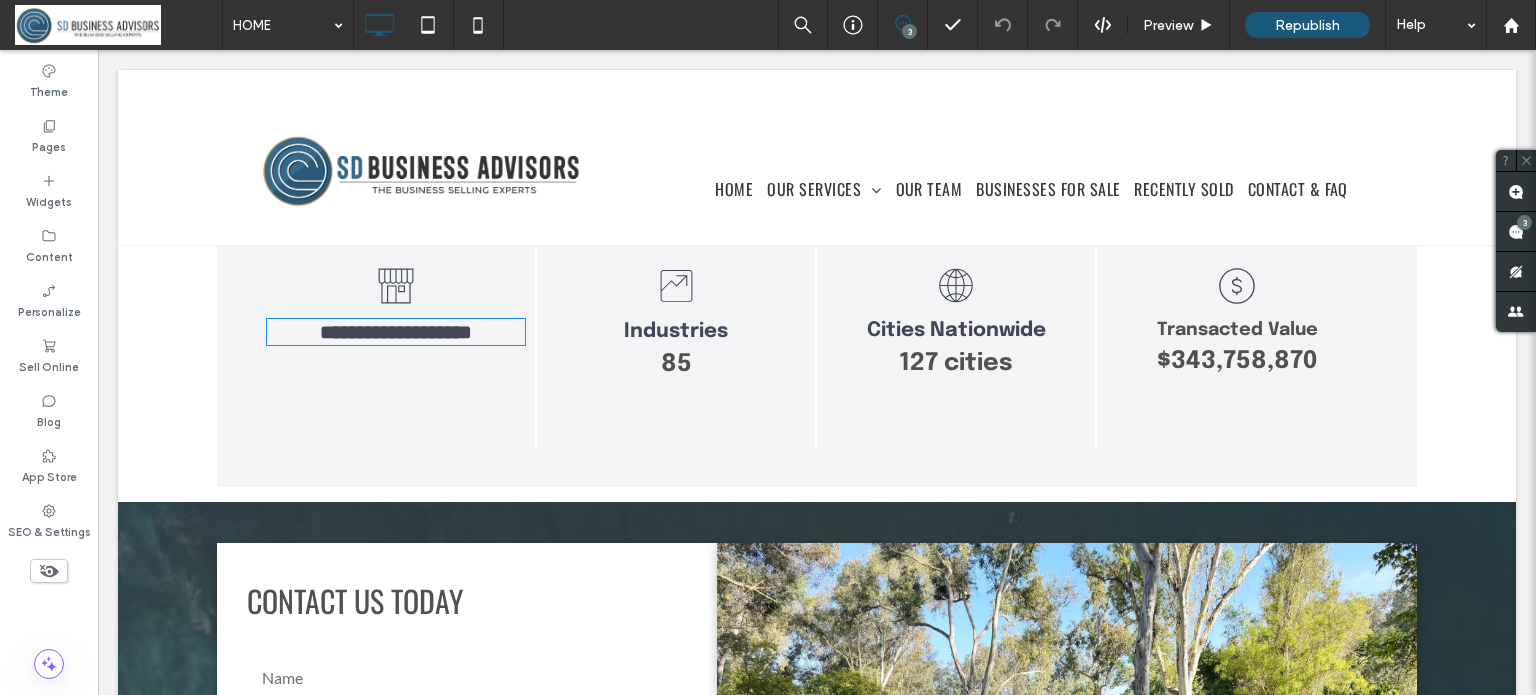 type on "********" 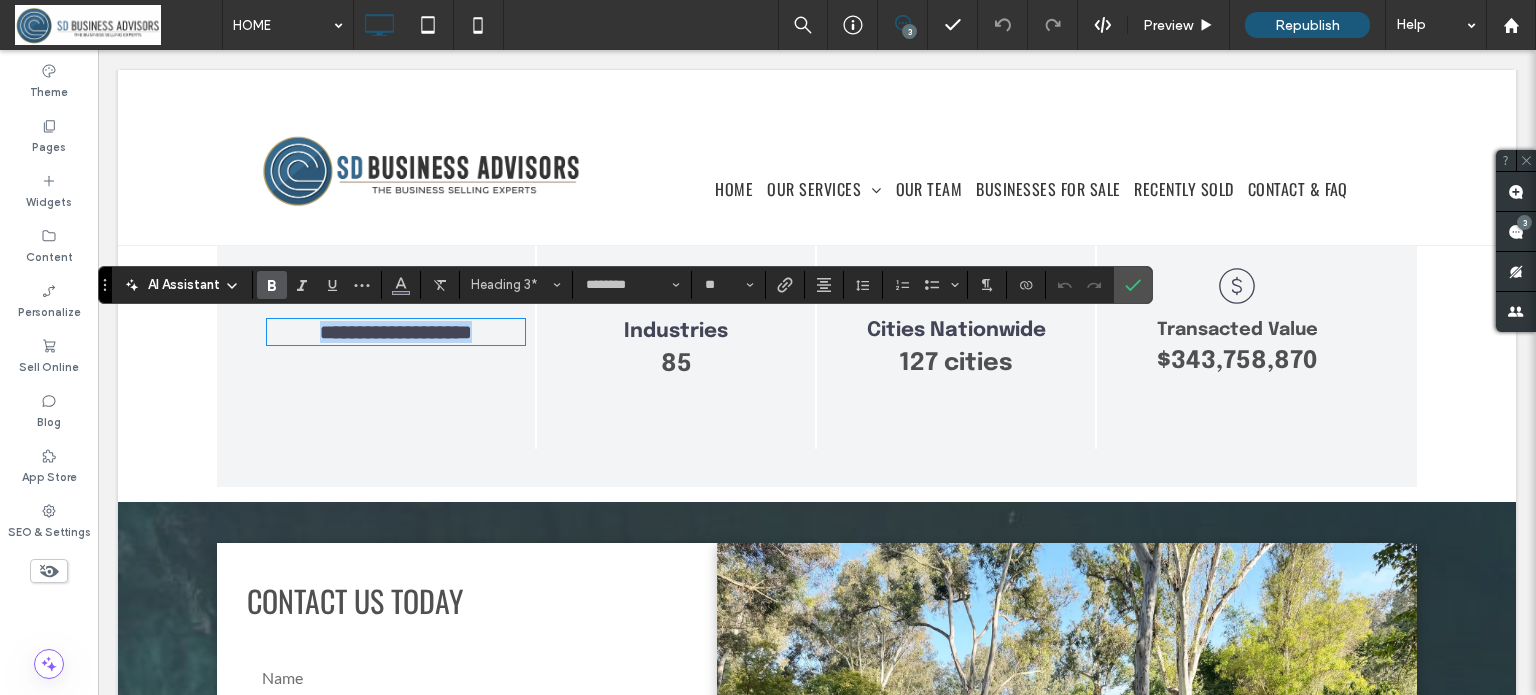 click on "**********" at bounding box center [396, 332] 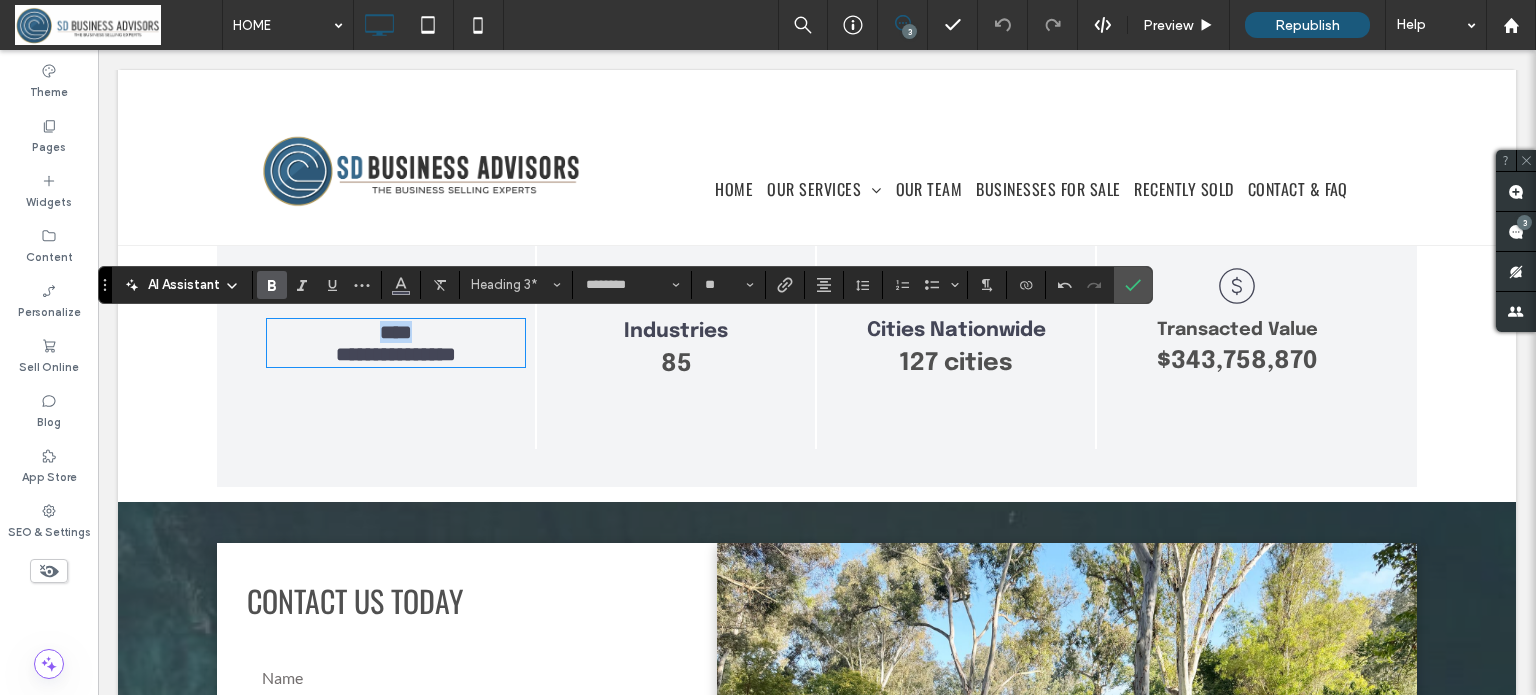 drag, startPoint x: 411, startPoint y: 335, endPoint x: 364, endPoint y: 328, distance: 47.518417 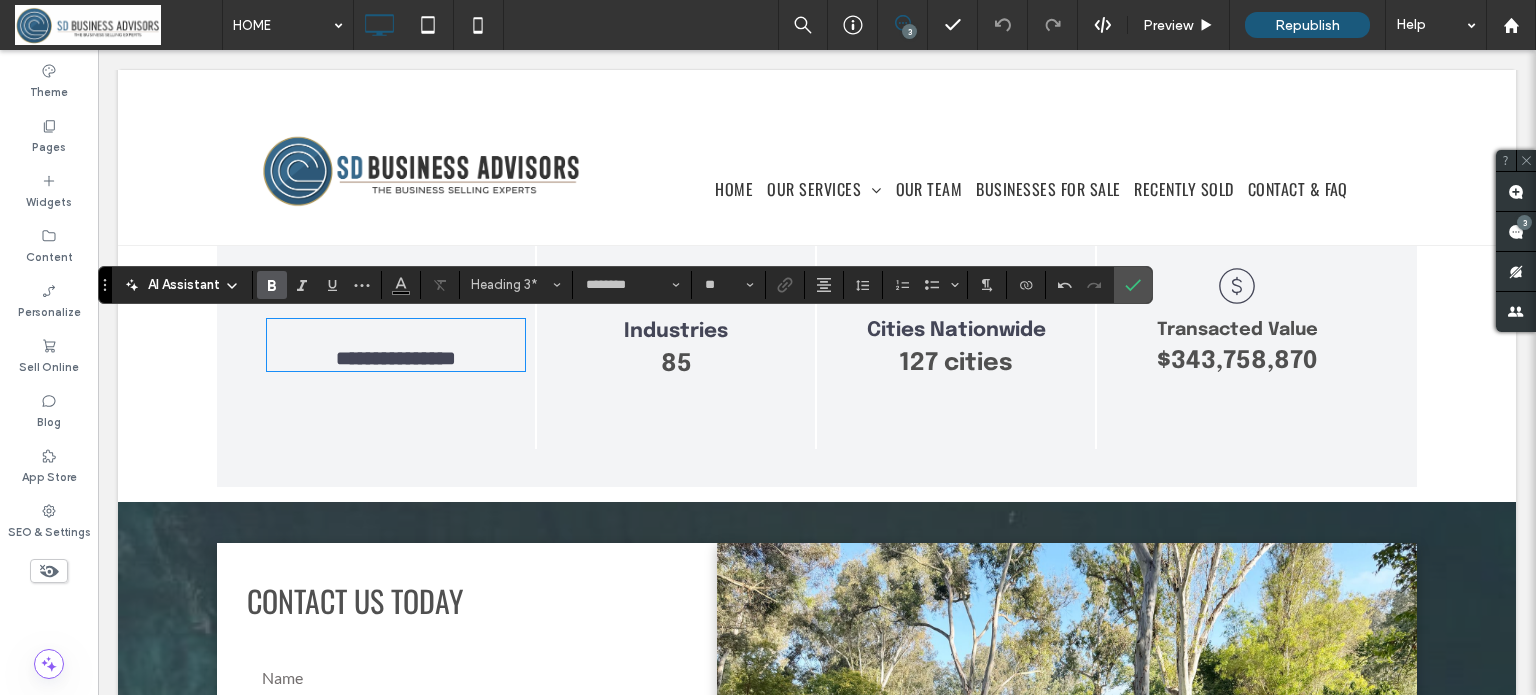 type on "**" 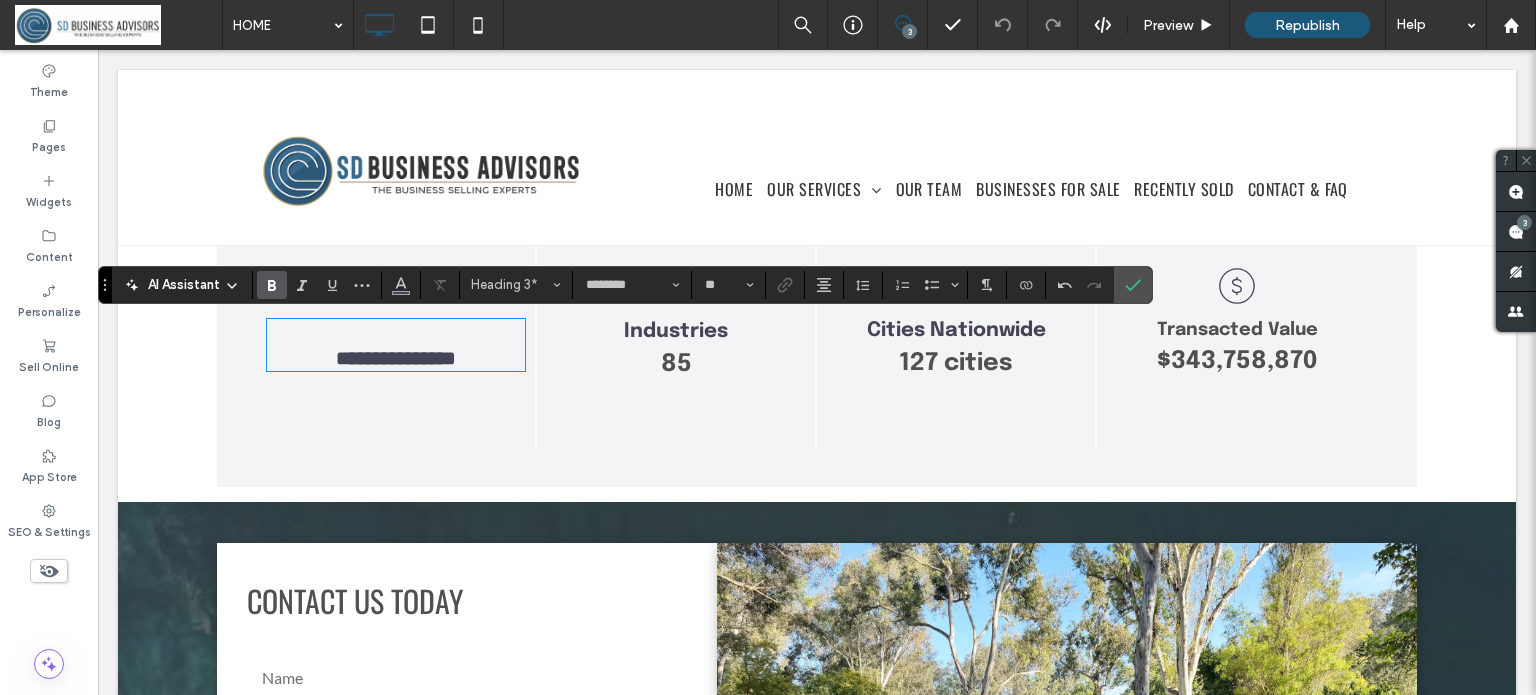 click on "**********" at bounding box center (396, 358) 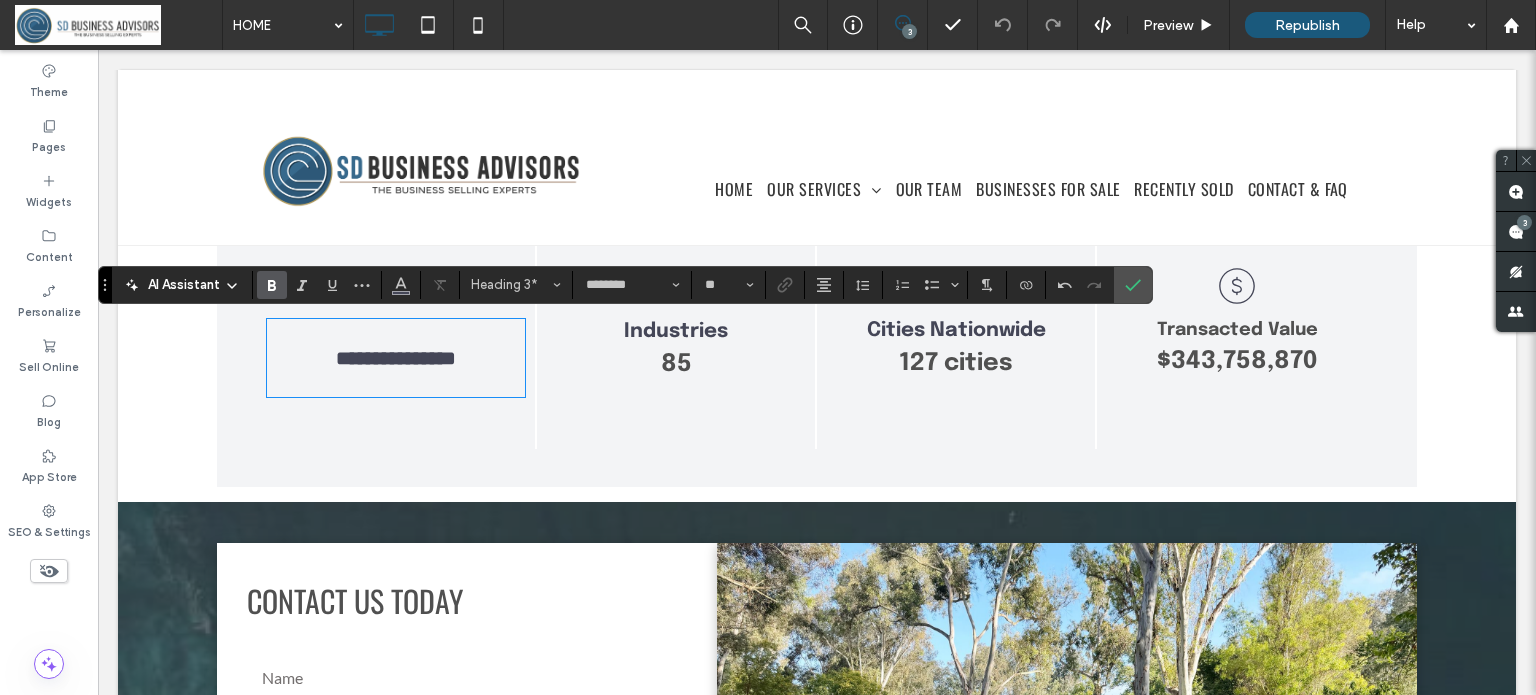 type 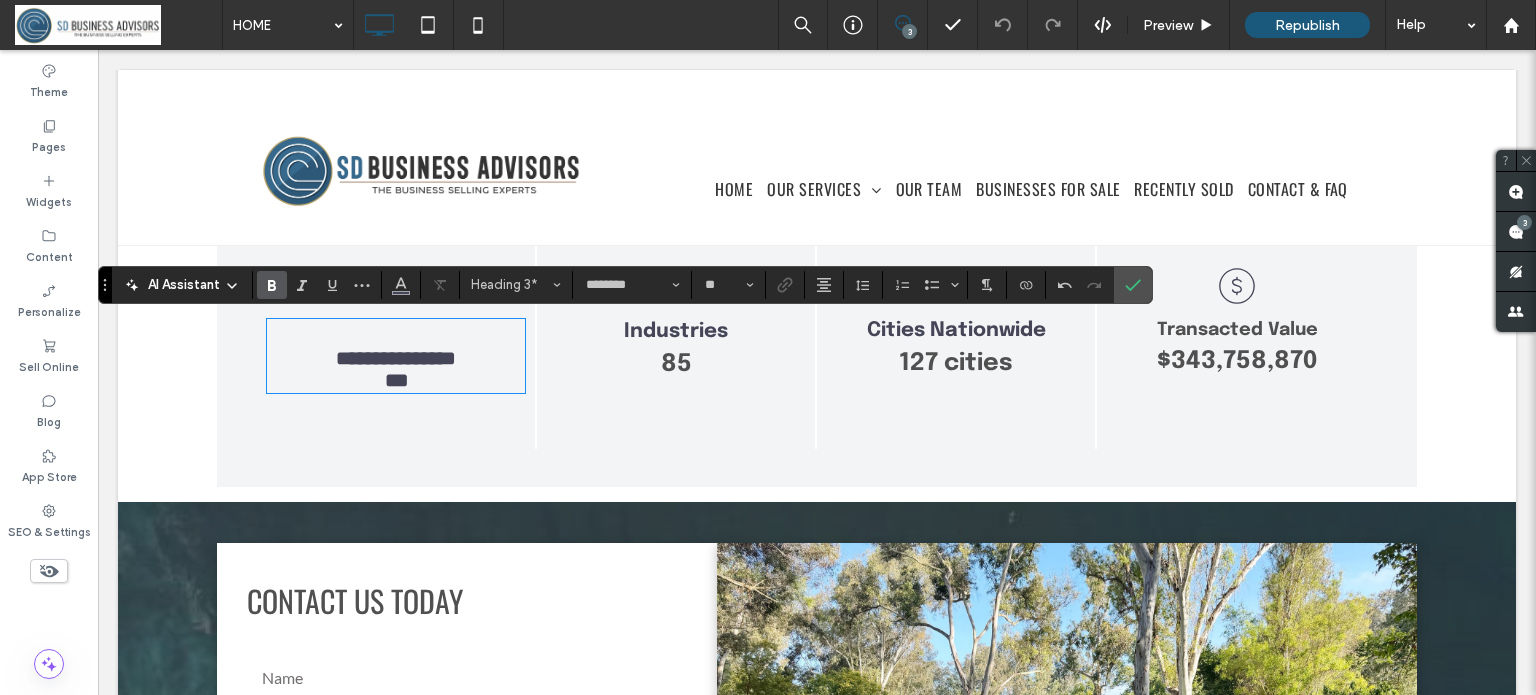 click on "**********" at bounding box center (396, 358) 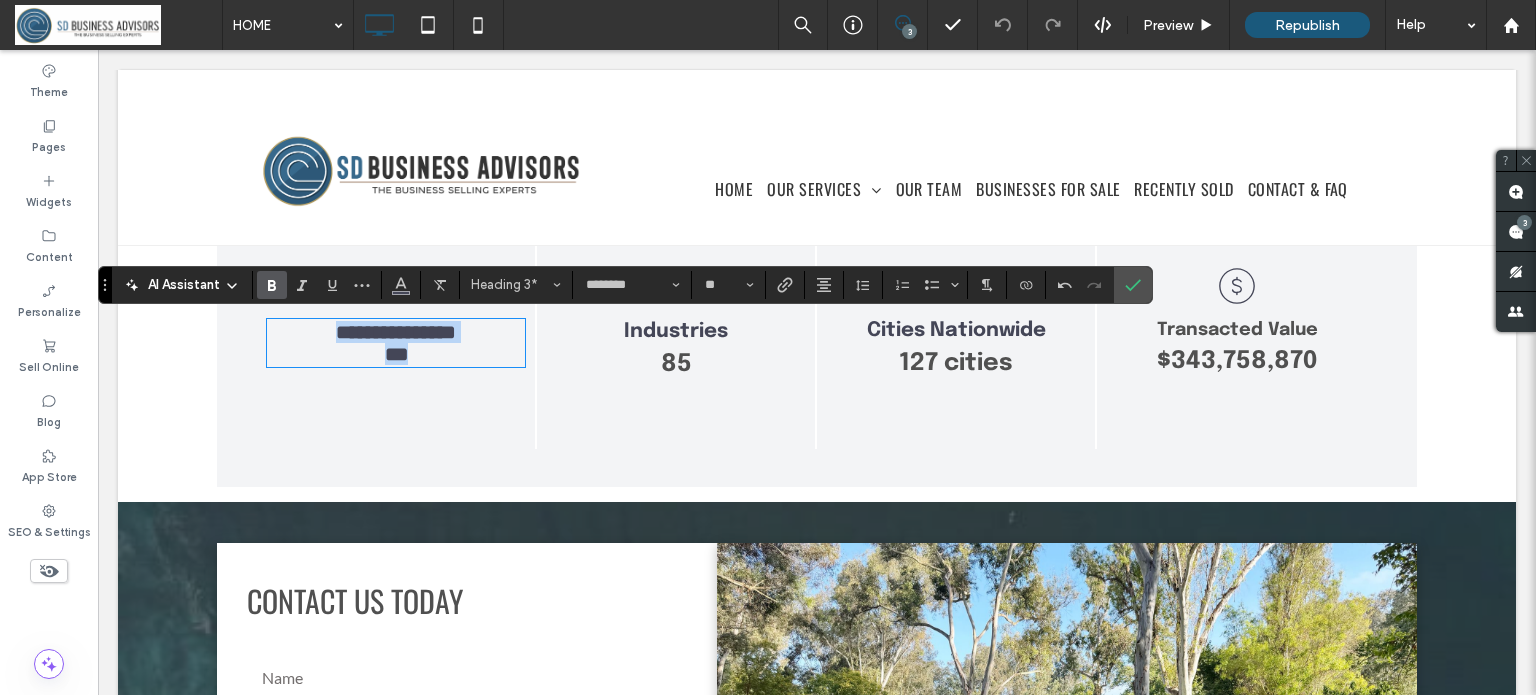 drag, startPoint x: 407, startPoint y: 353, endPoint x: 307, endPoint y: 333, distance: 101.98039 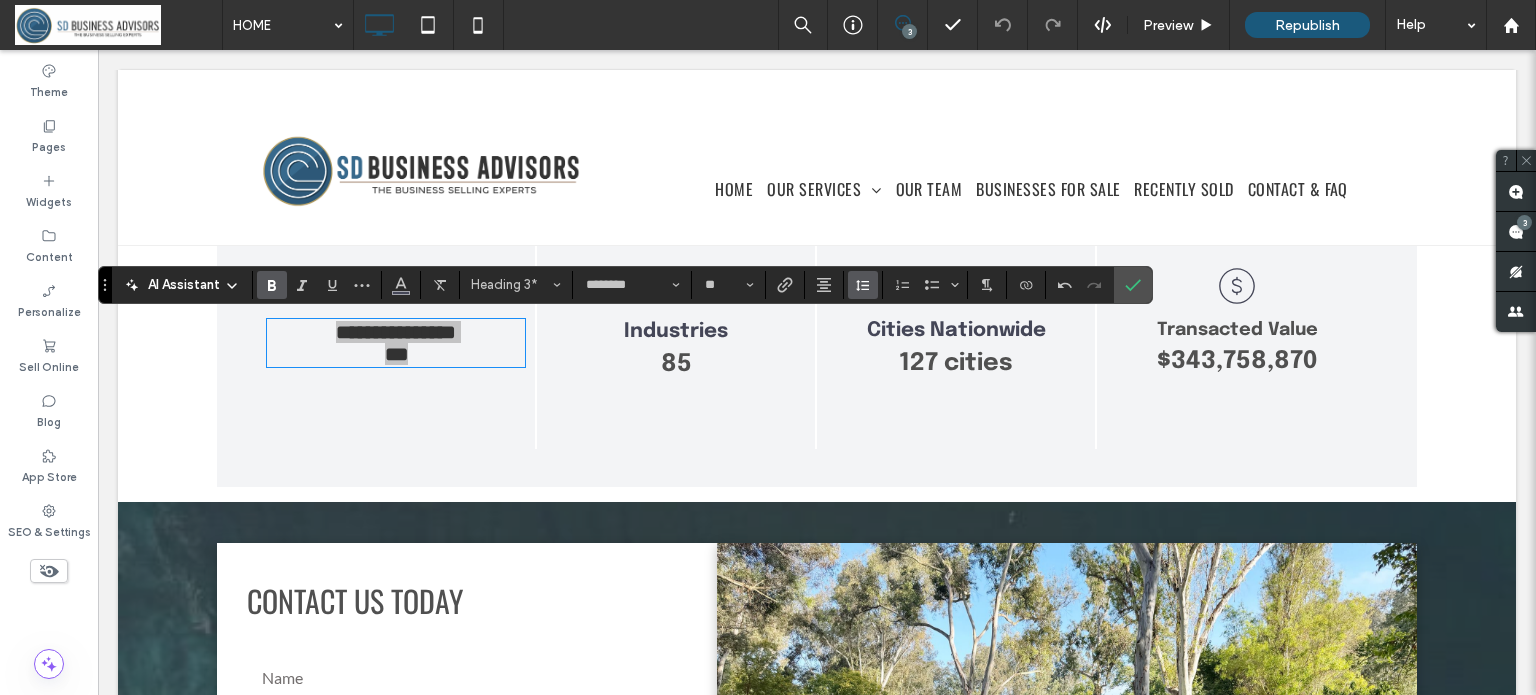 click 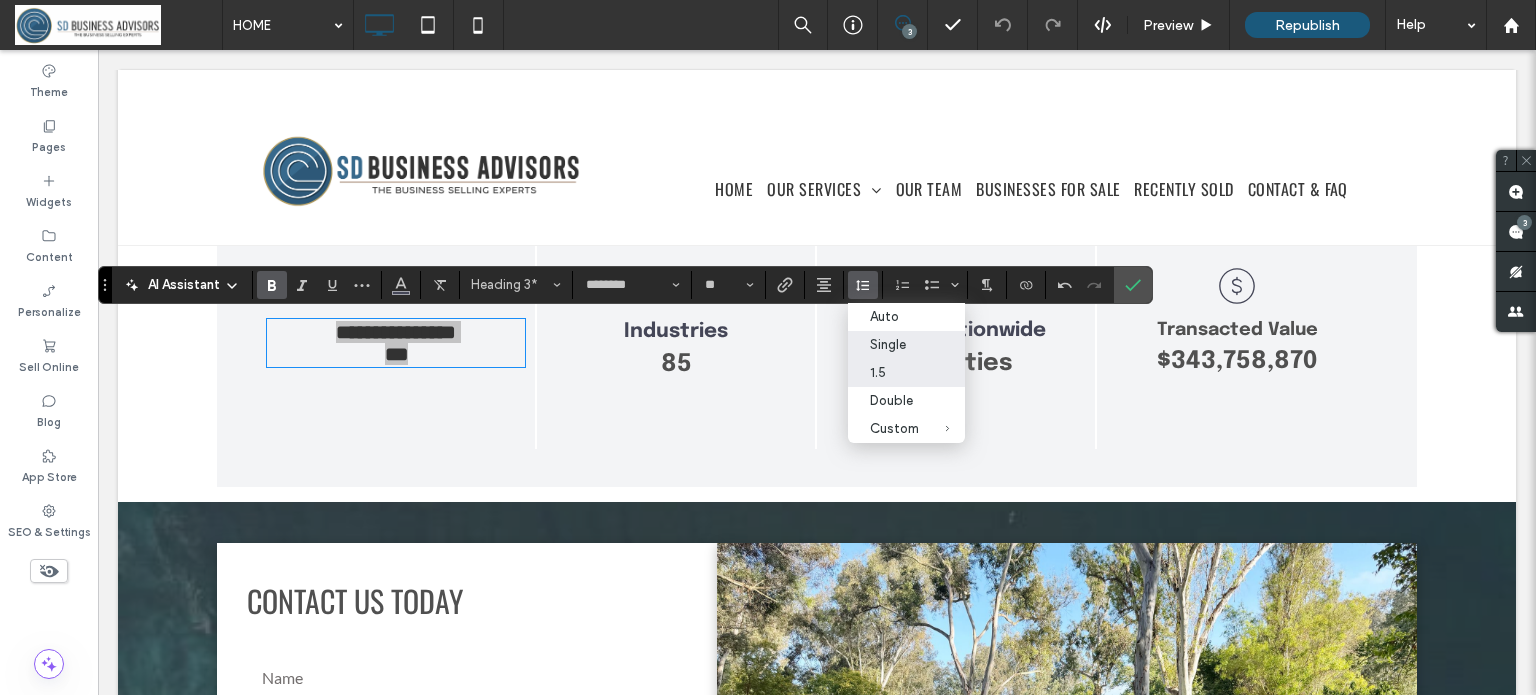 click on "1.5" at bounding box center [894, 372] 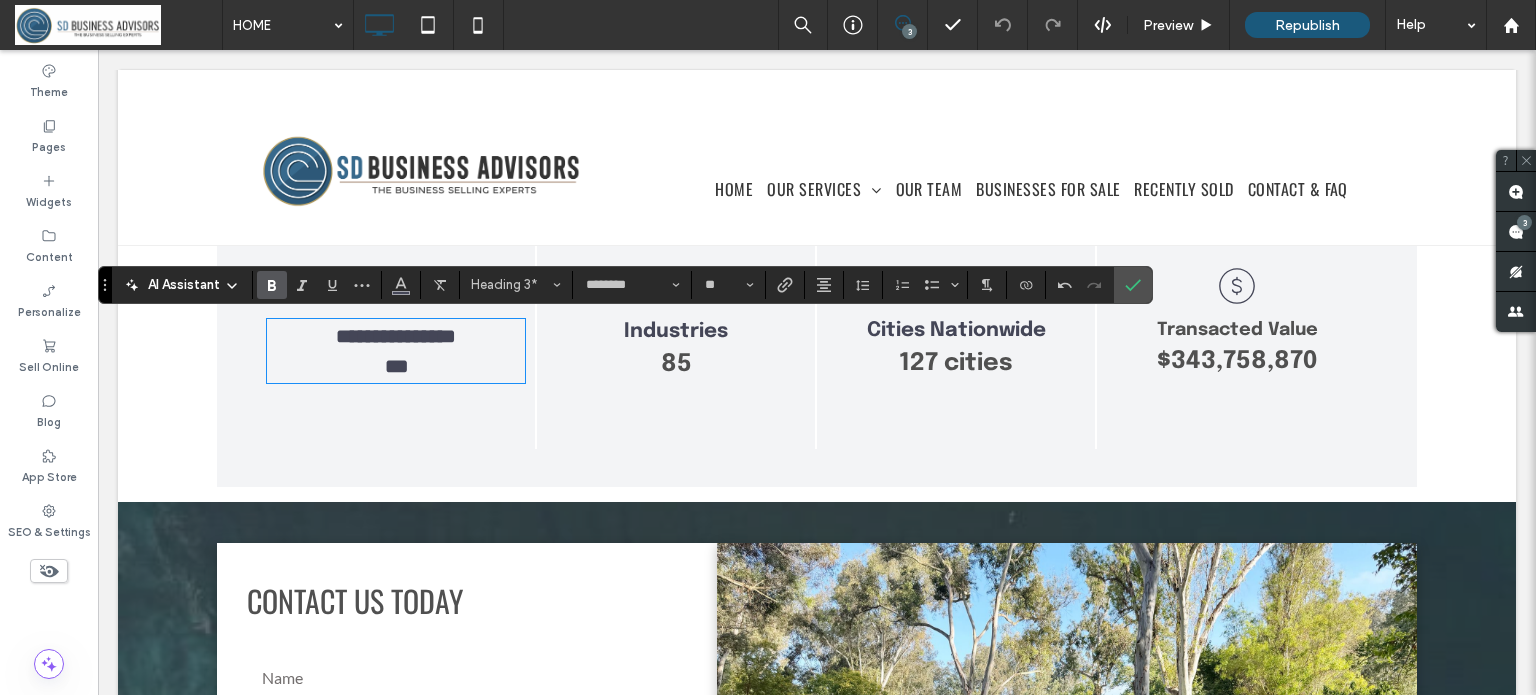 click at bounding box center [817, 157] 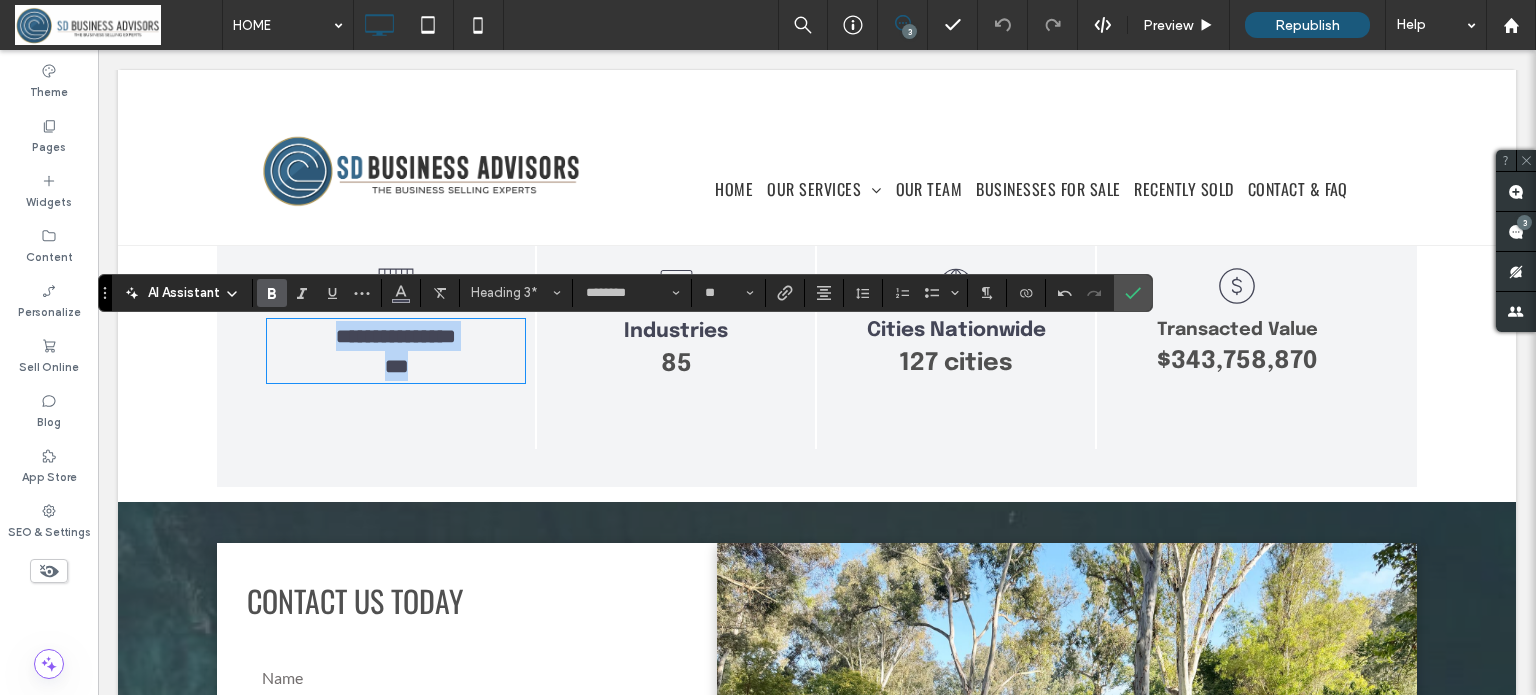 scroll, scrollTop: 1381, scrollLeft: 0, axis: vertical 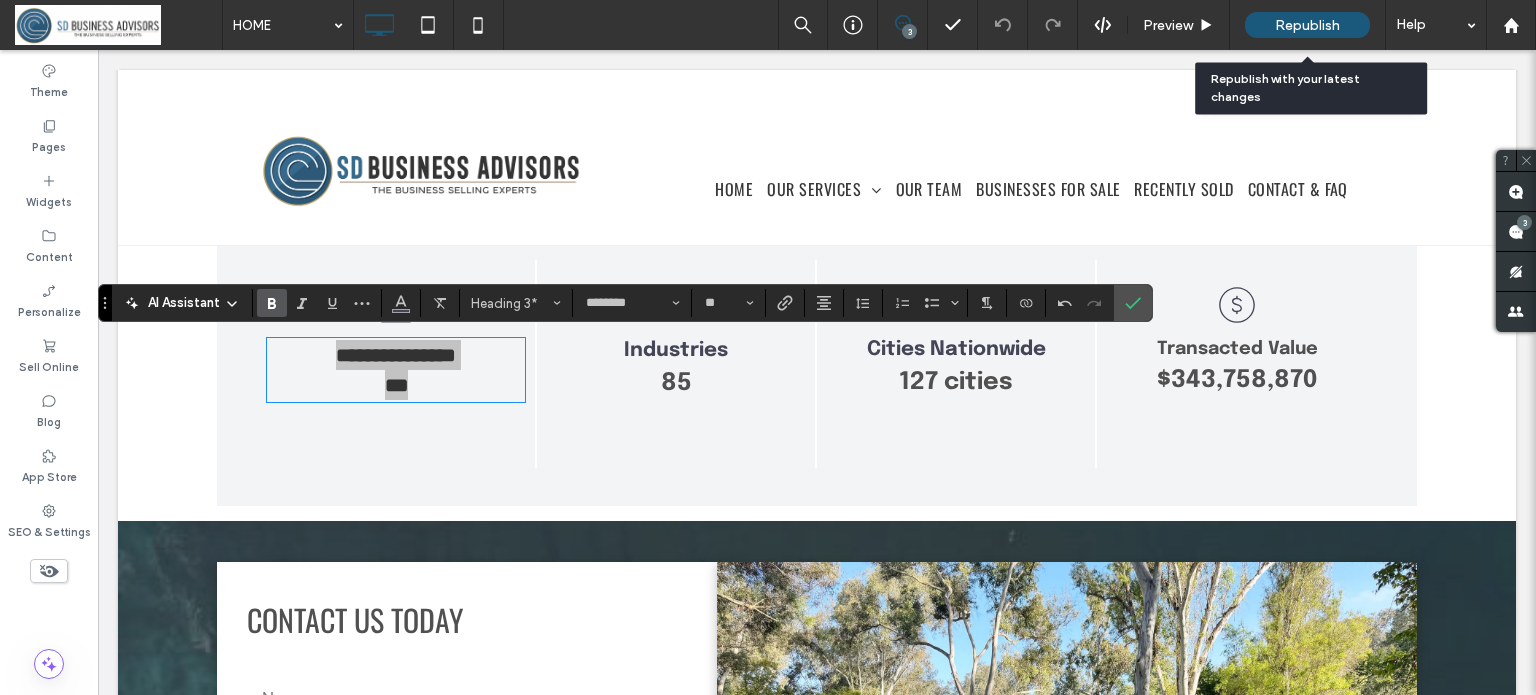 click on "Republish" at bounding box center [1307, 25] 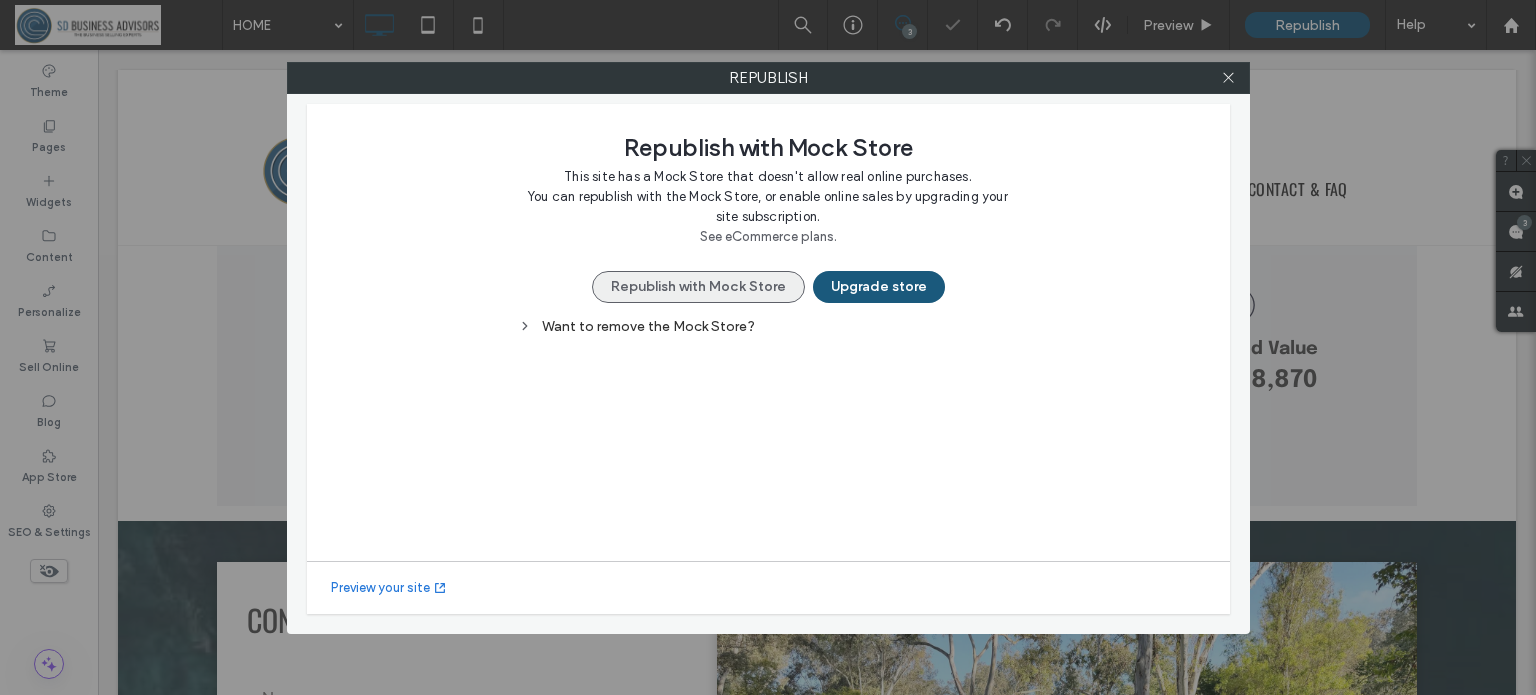 click on "Republish with Mock Store" at bounding box center [698, 287] 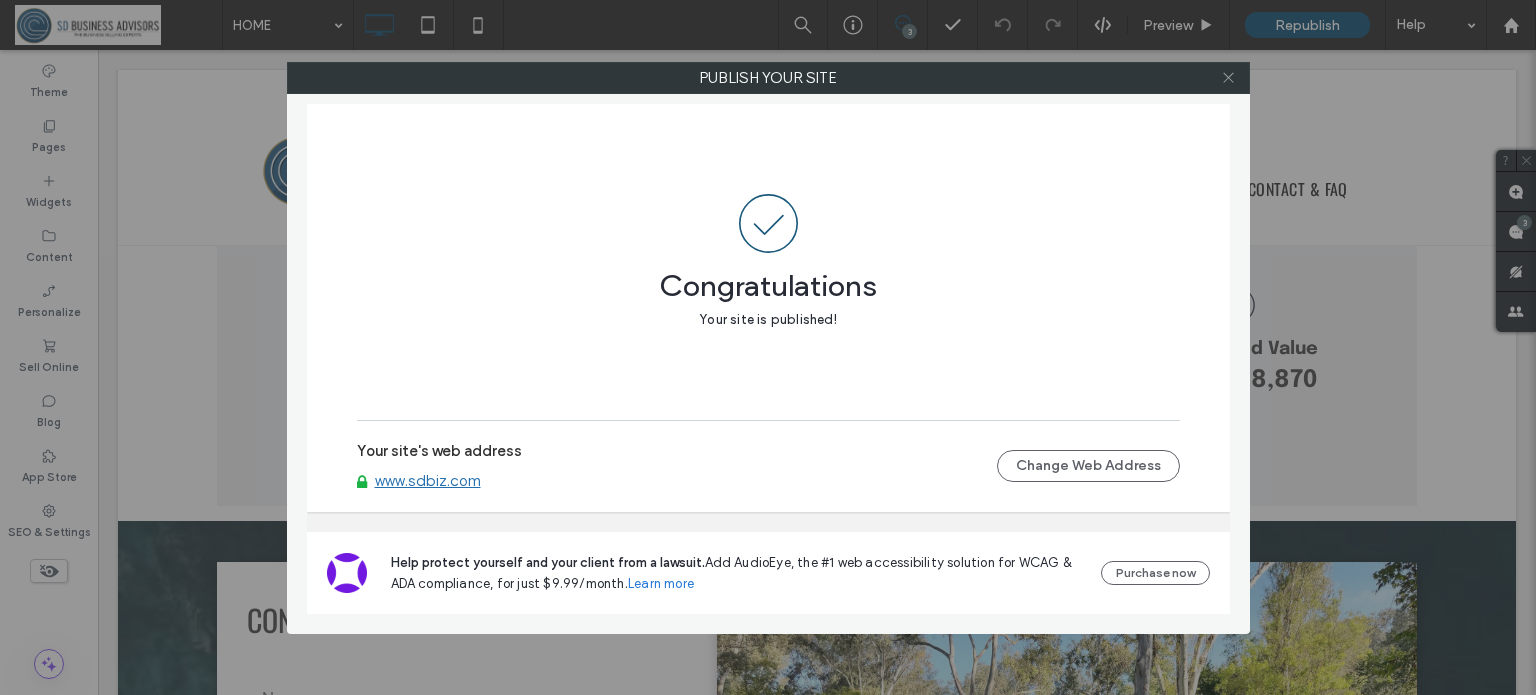 click 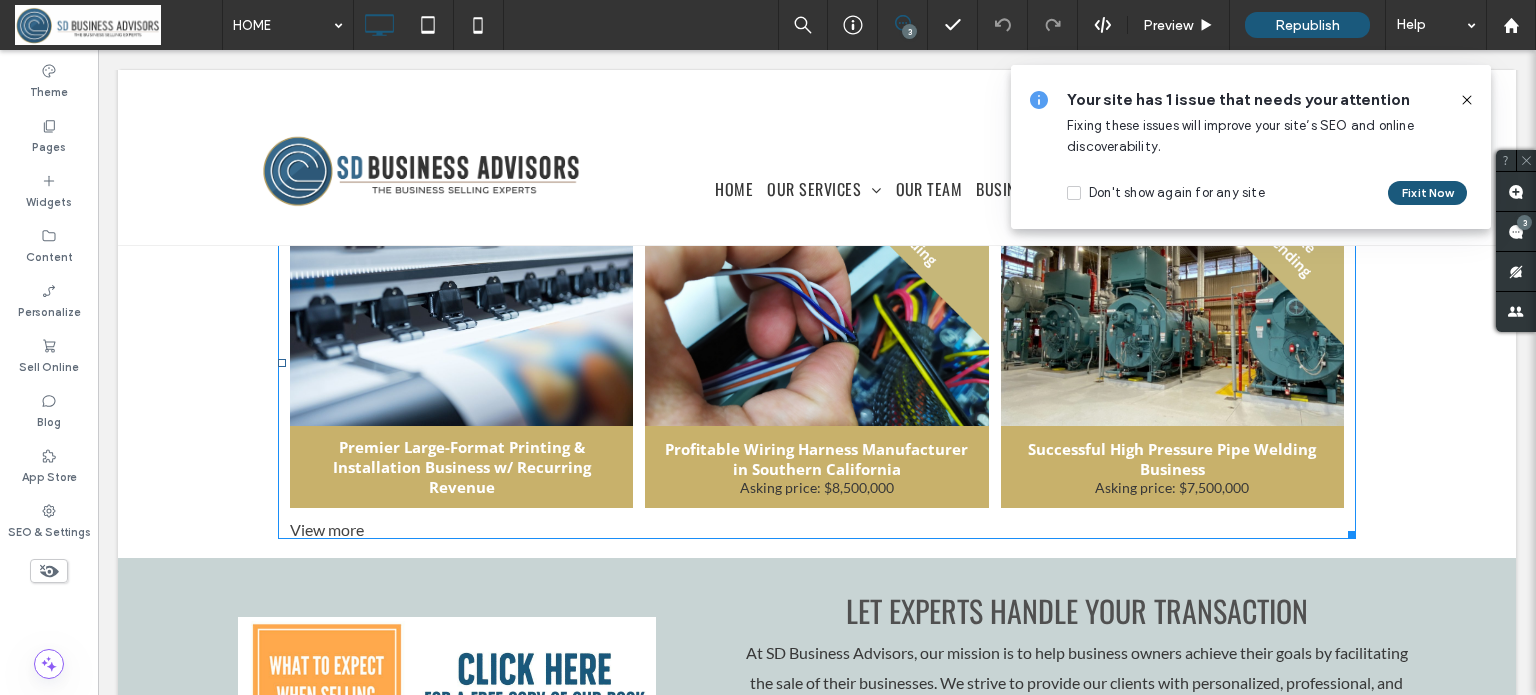 scroll, scrollTop: 0, scrollLeft: 0, axis: both 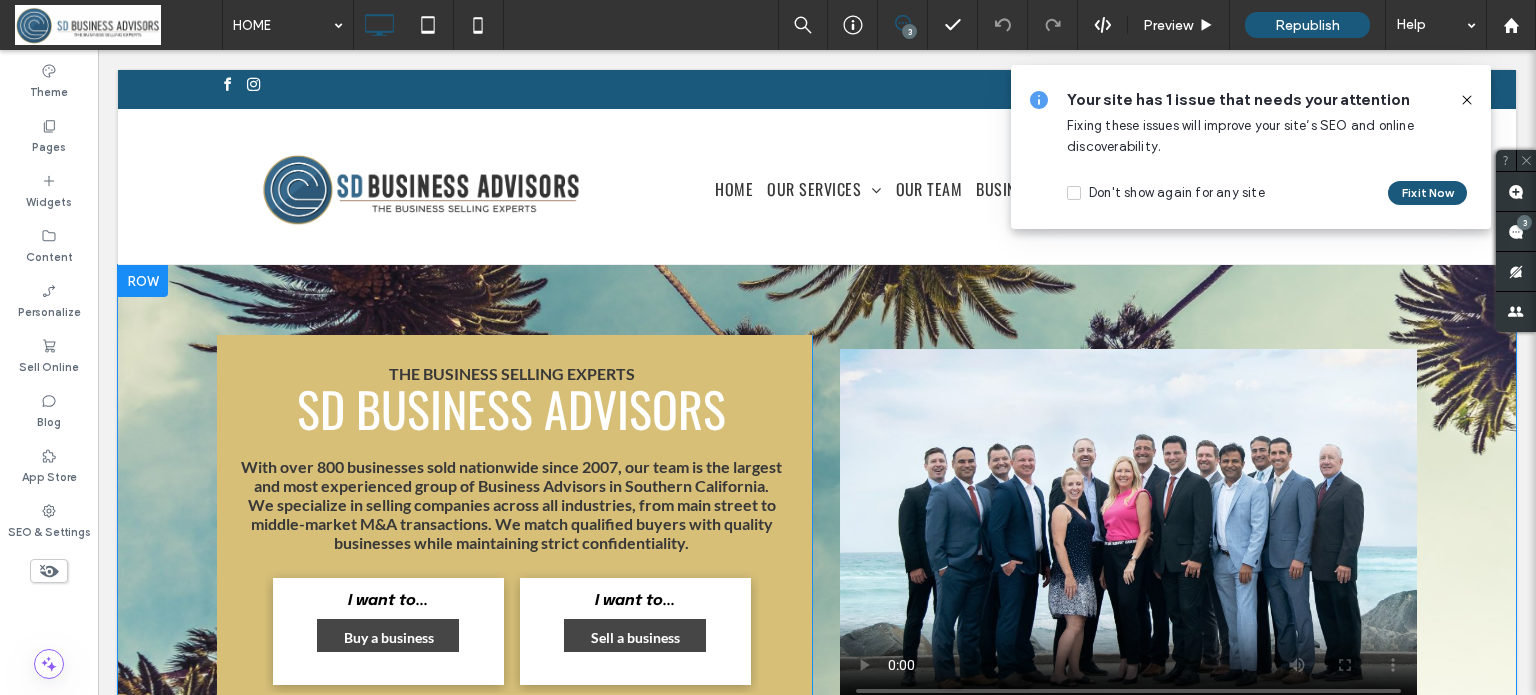 click on "THE BUSINESS SELLING EXPERTS SD BUSINESS ADVISORS With over 800 businesses sold nationwide since 2007, our team is the largest and most experienced group of Business Advisors in Southern California. We specialize in selling companies across all industries, from main street to middle-market M&A transactions. We match qualified buyers with quality businesses while maintaining strict confidentiality.
I want to...
Photo By: John Doe
Buy a business
I want to...
Photo By: John Doe
Sell a business
Click To Paste
Click To Paste
Click To Paste
Row + Add Section" at bounding box center [817, 528] 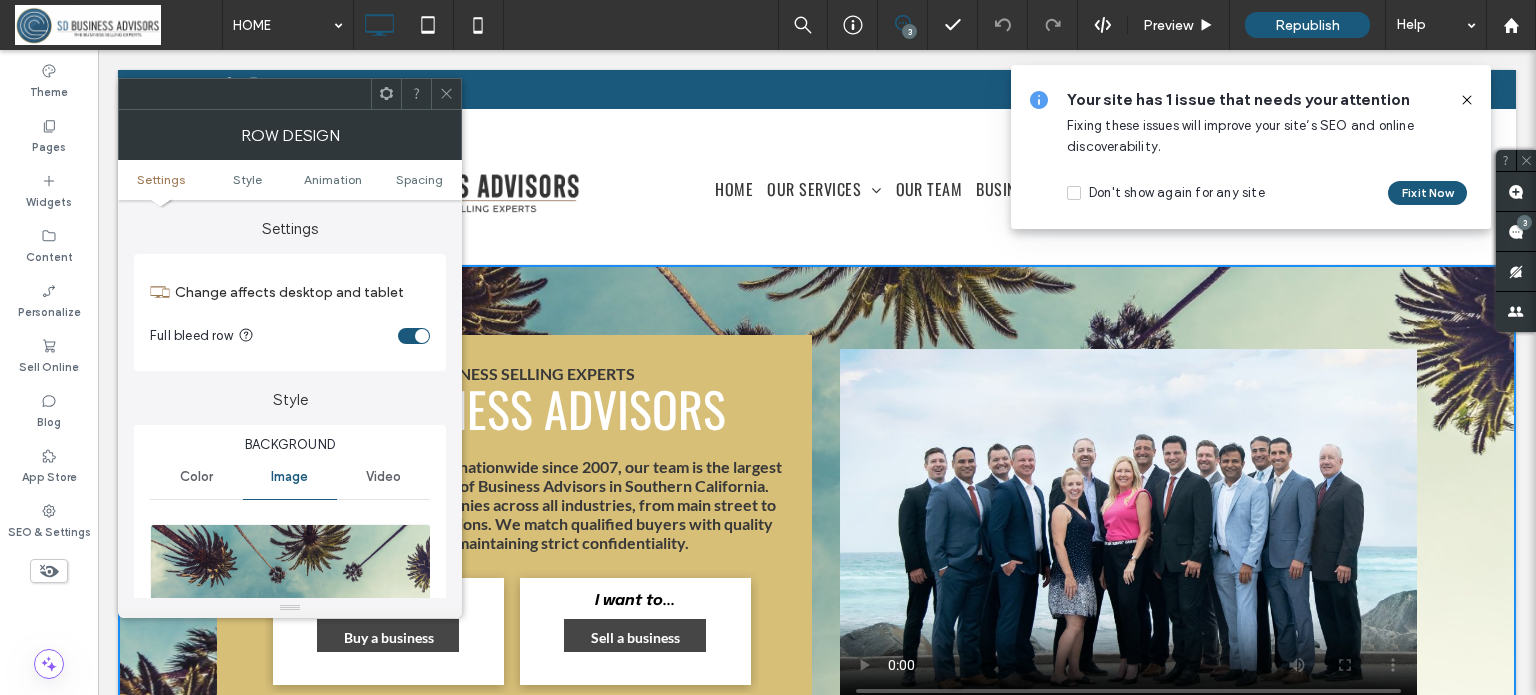 click on "Settings Style Animation Spacing" at bounding box center [290, 180] 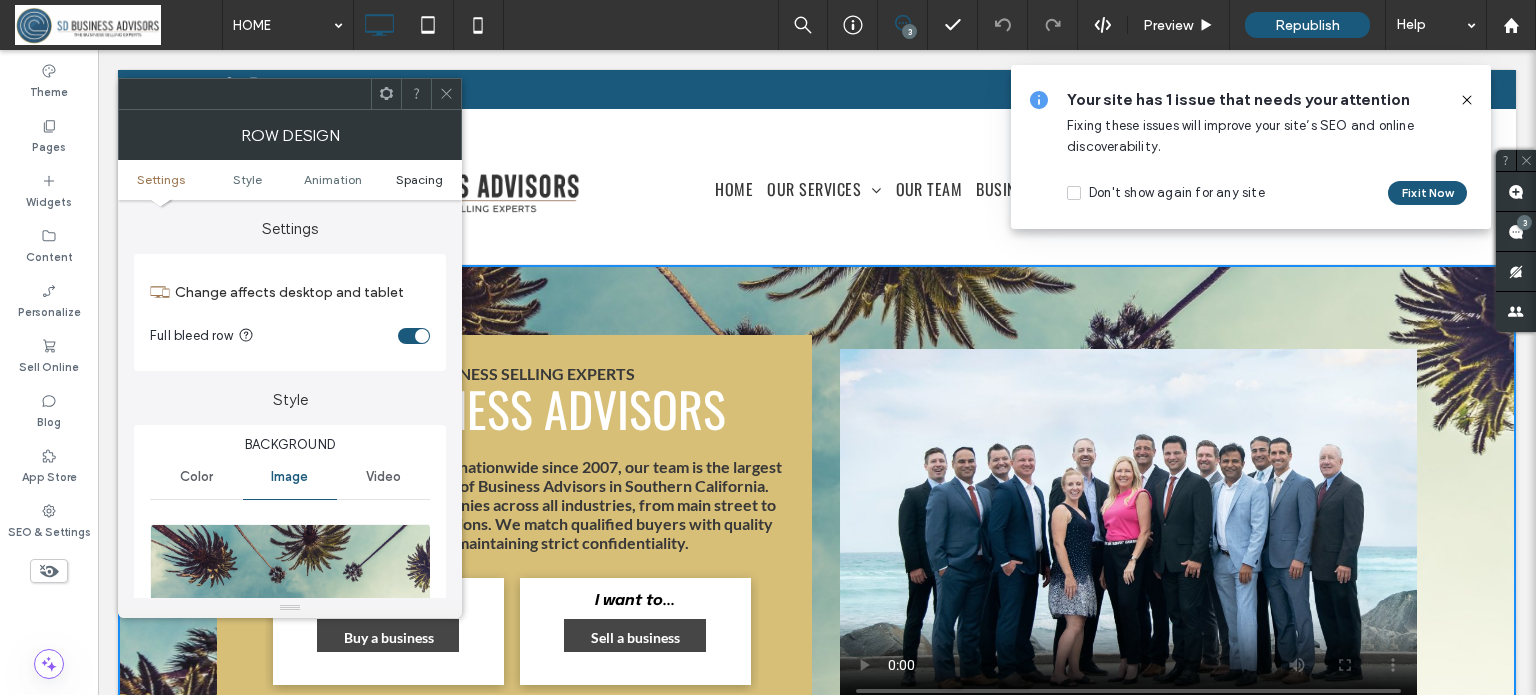 click on "Spacing" at bounding box center [419, 179] 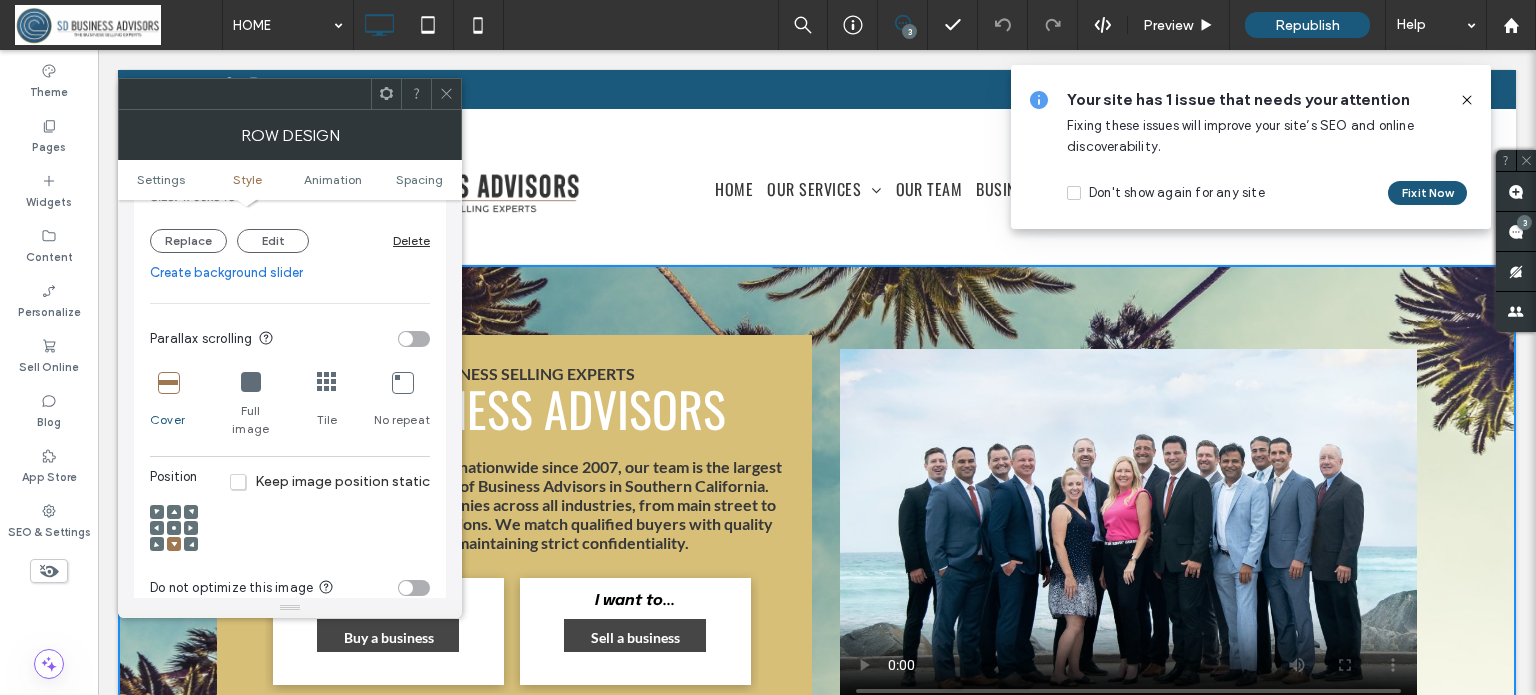 scroll, scrollTop: 0, scrollLeft: 0, axis: both 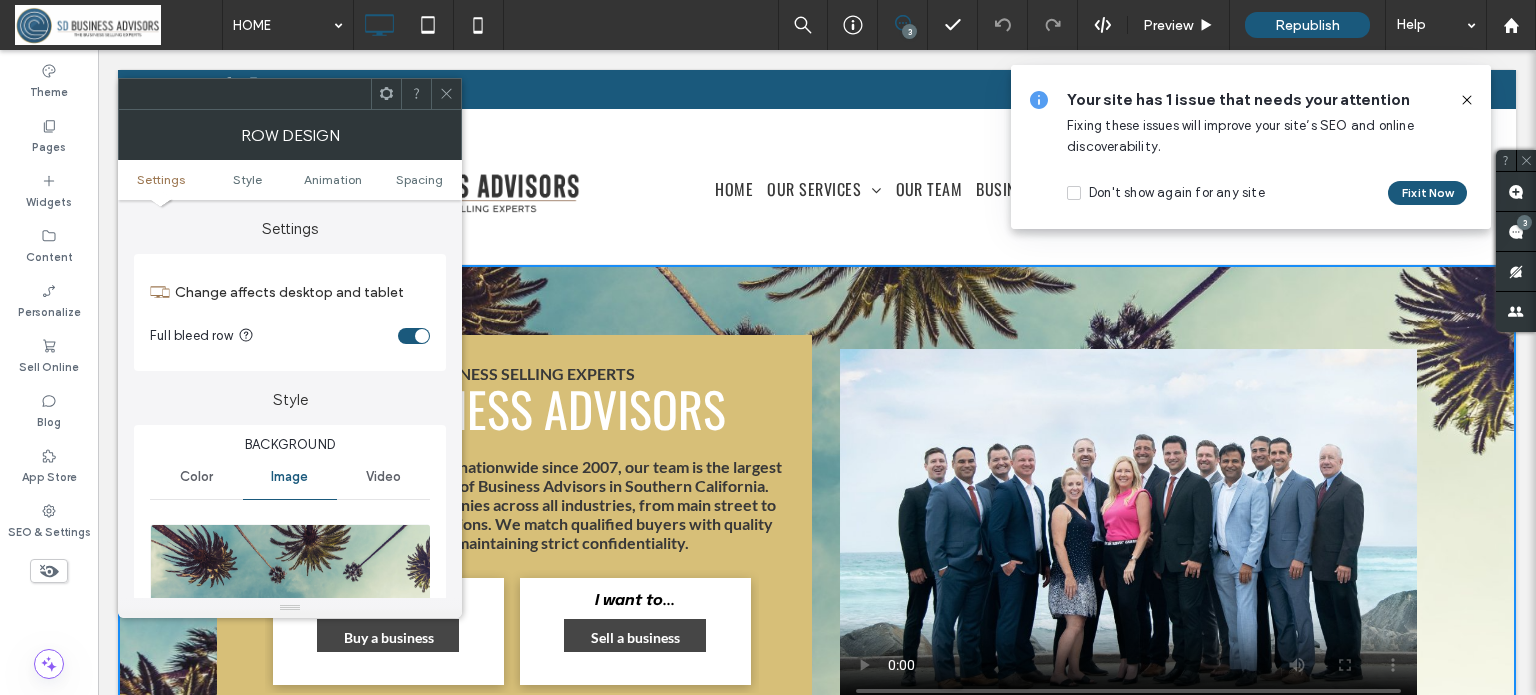 type on "**" 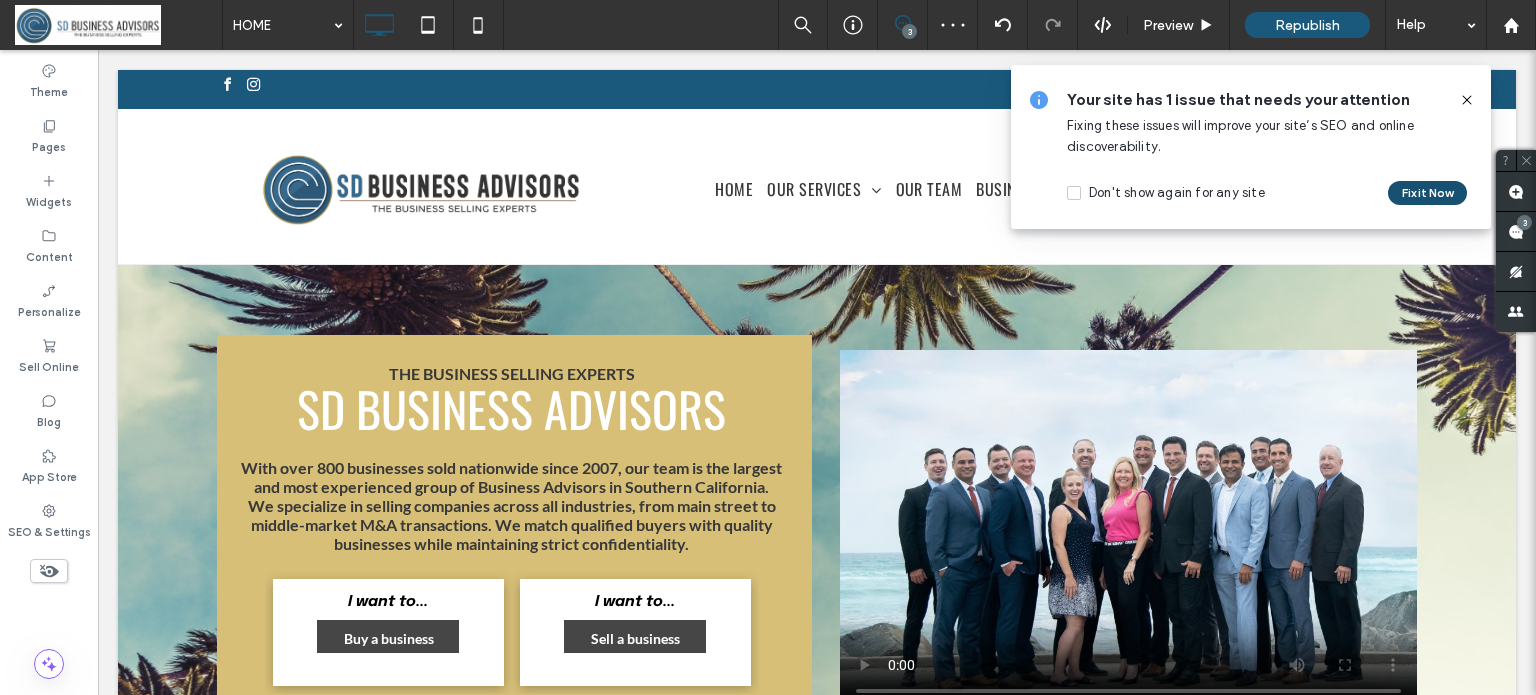 click on "Fix it Now" at bounding box center [1427, 193] 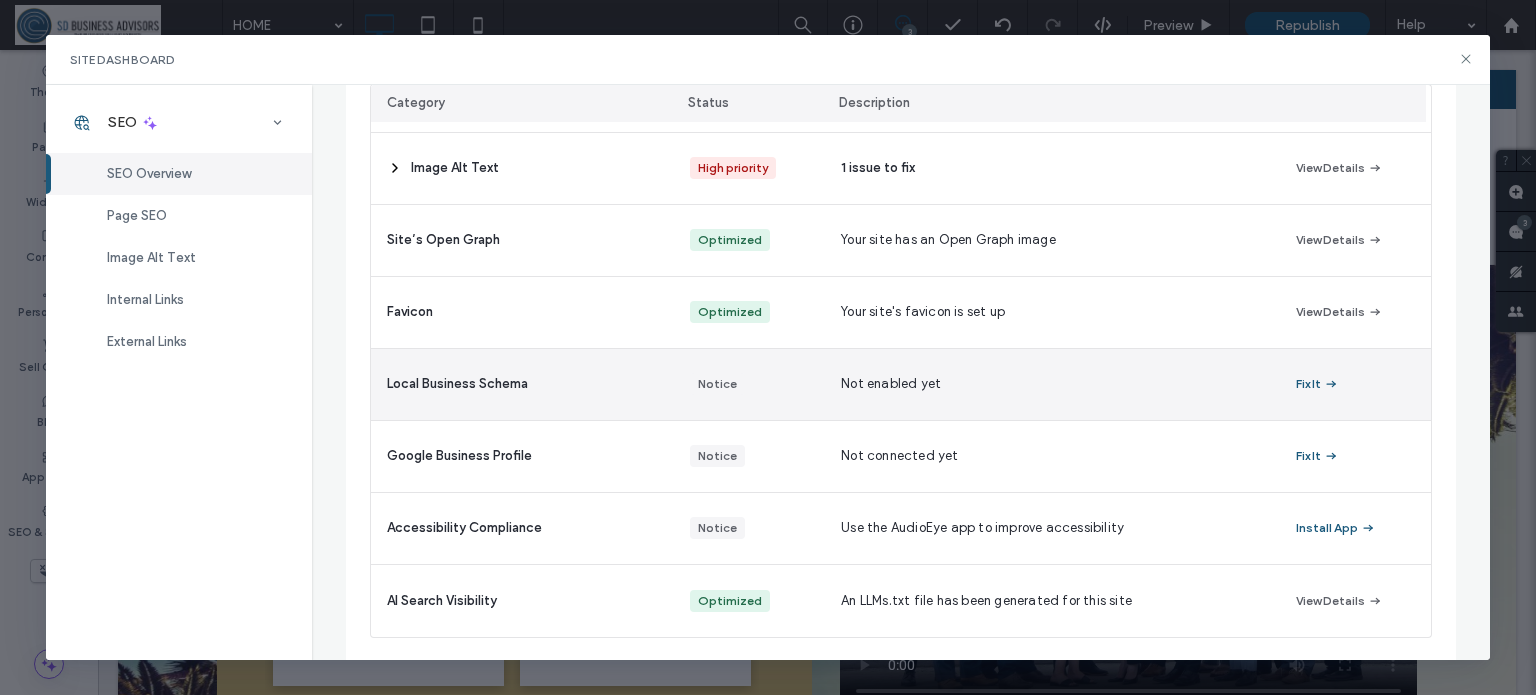 scroll, scrollTop: 0, scrollLeft: 0, axis: both 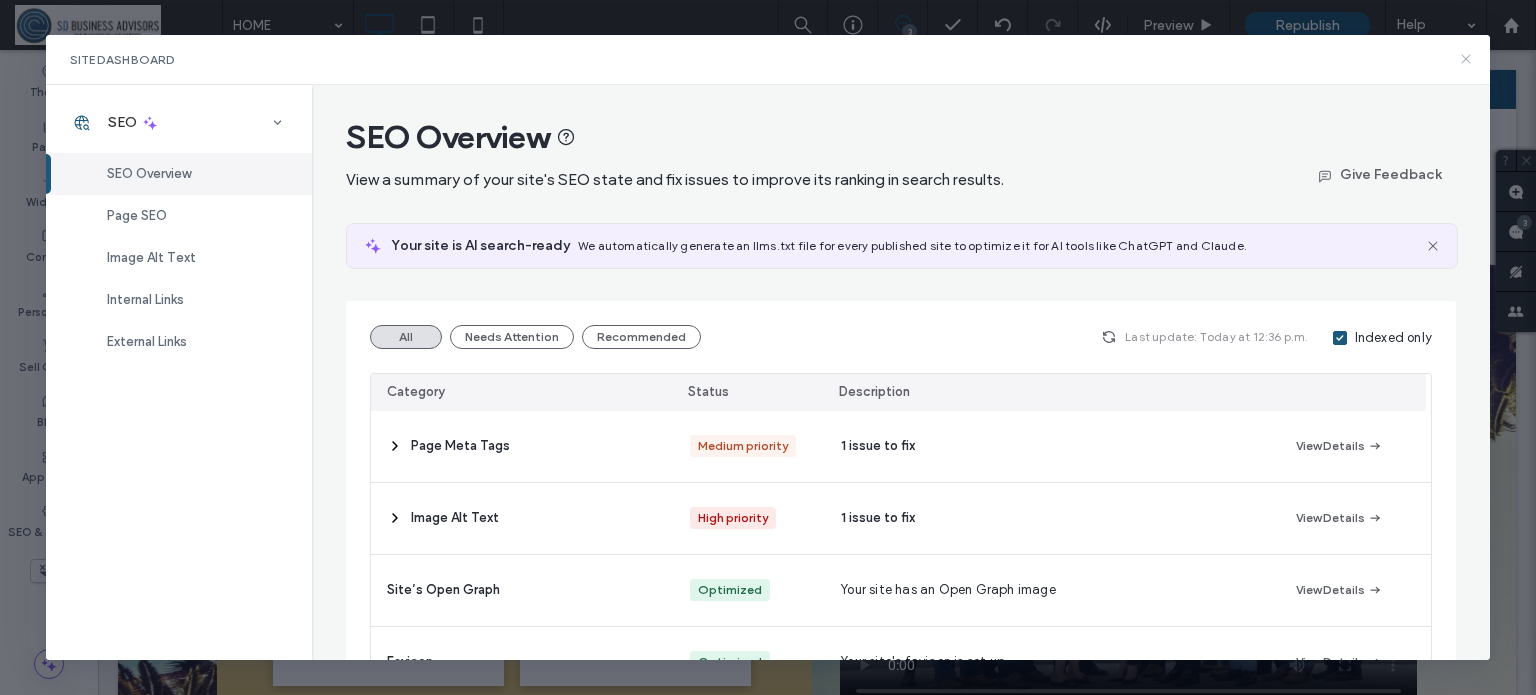 click 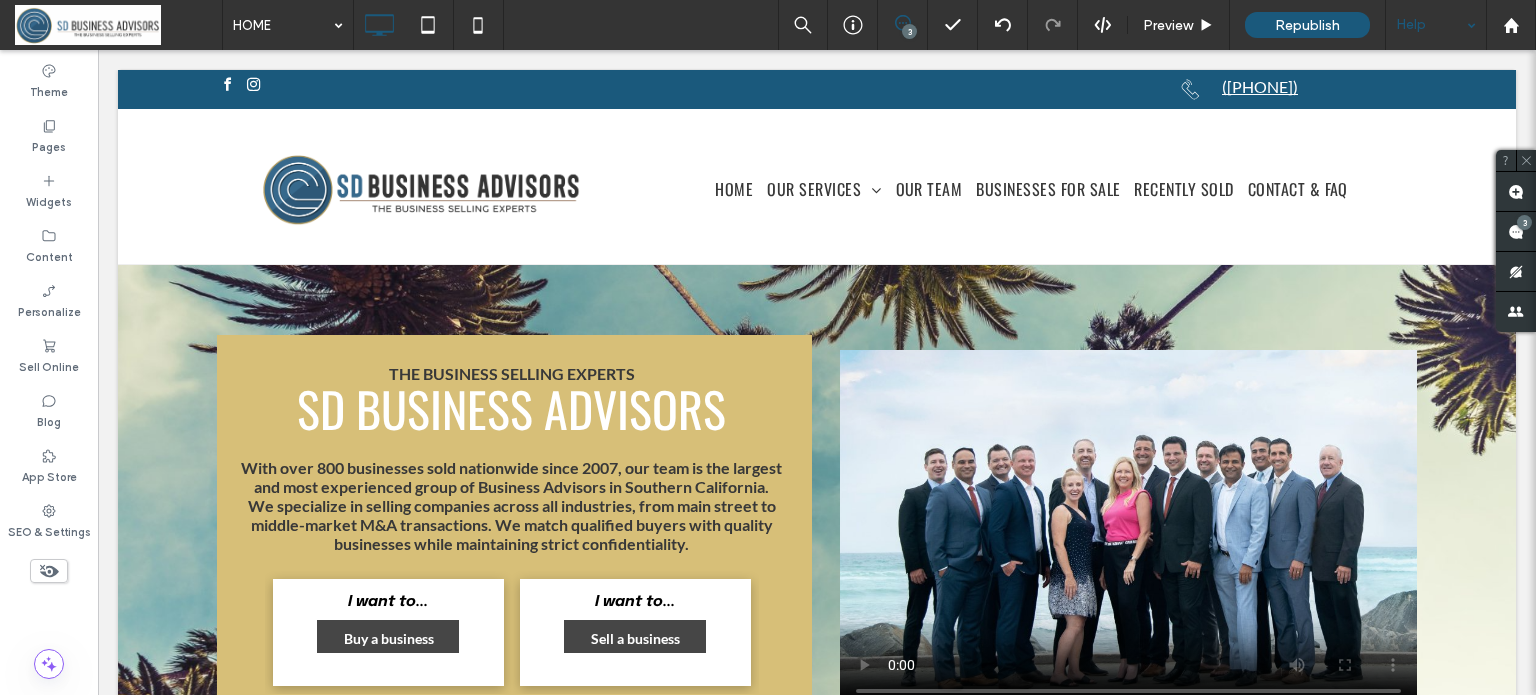 click on "Help" at bounding box center (1436, 25) 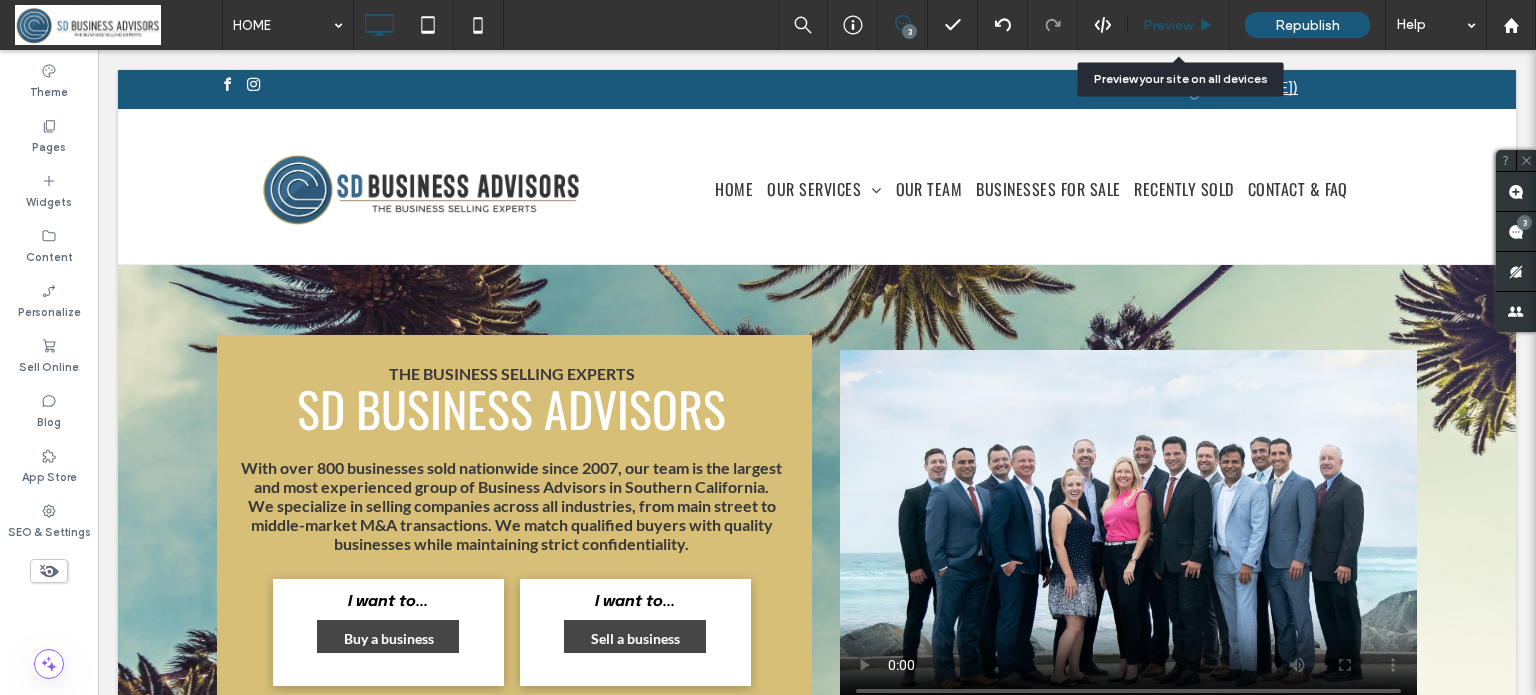 click on "Preview" at bounding box center (1168, 25) 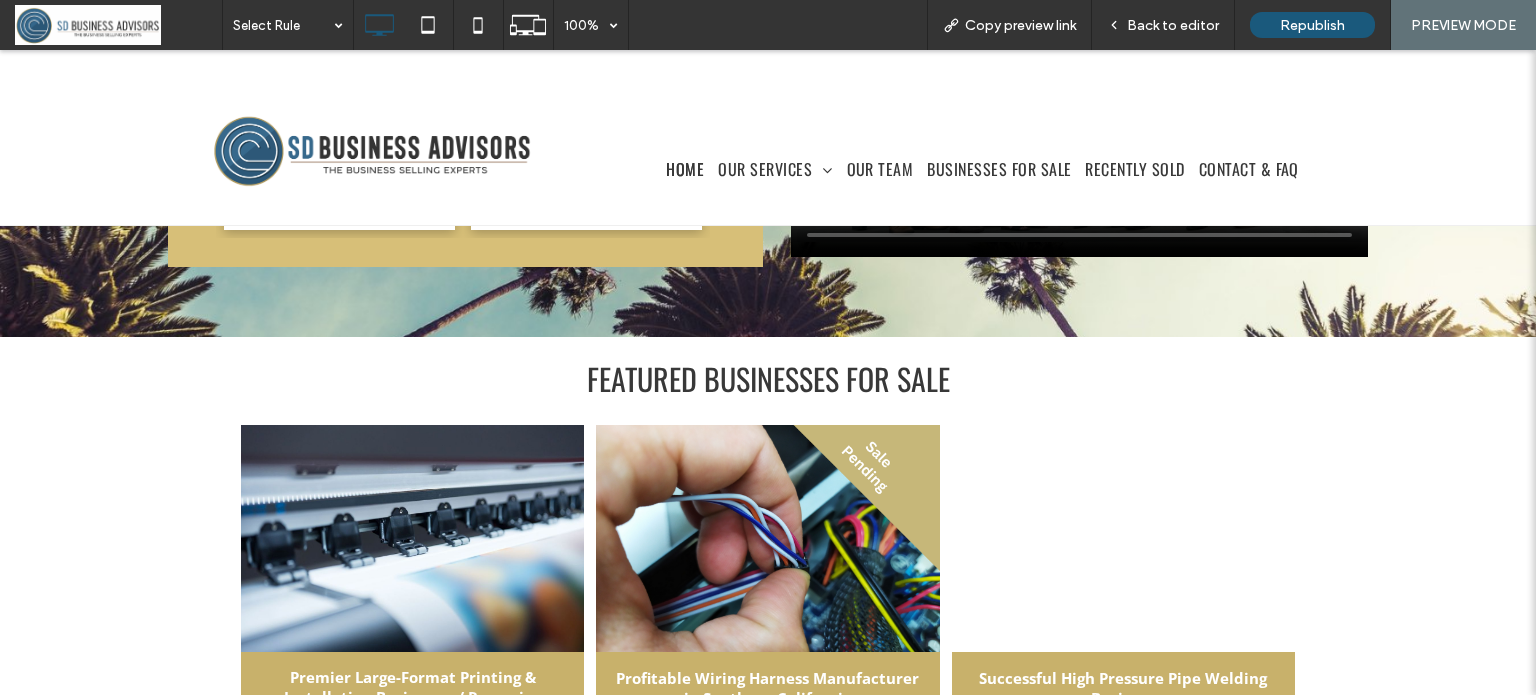 scroll, scrollTop: 0, scrollLeft: 0, axis: both 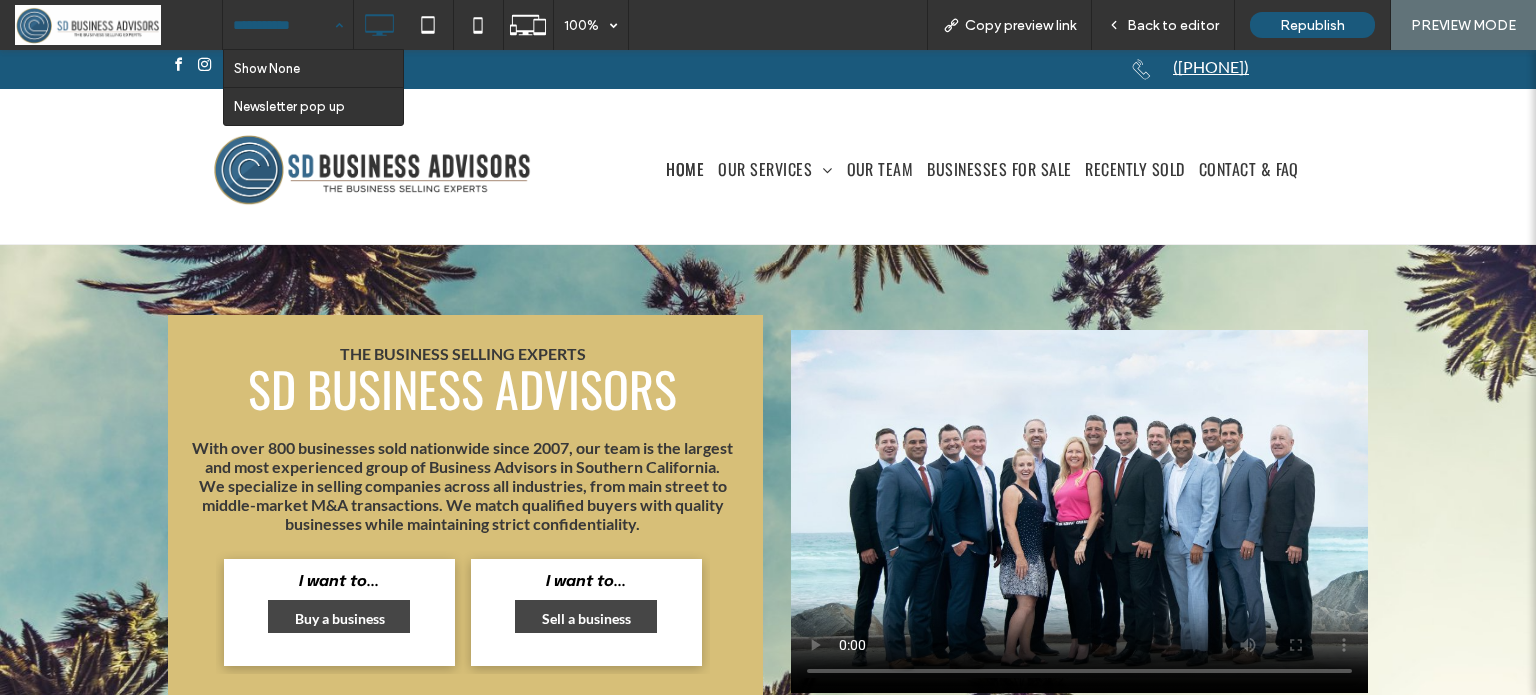 click on "Click To Paste
HOME
OUR SERVICES
Our Services
Sell a business
Testimonials
Articles
OUR TEAM
BUSINESSES FOR SALE
RECENTLY SOLD
CONTACT & FAQ
Click To Paste
Click To Paste" at bounding box center (768, 166) 